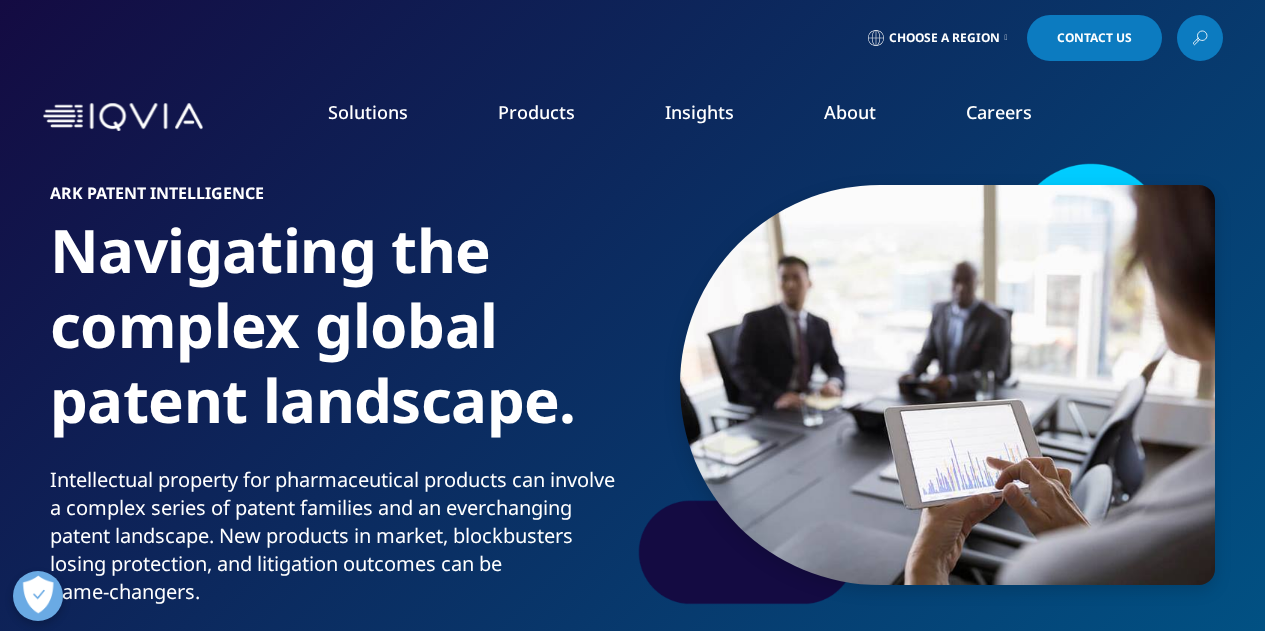 scroll, scrollTop: 0, scrollLeft: 0, axis: both 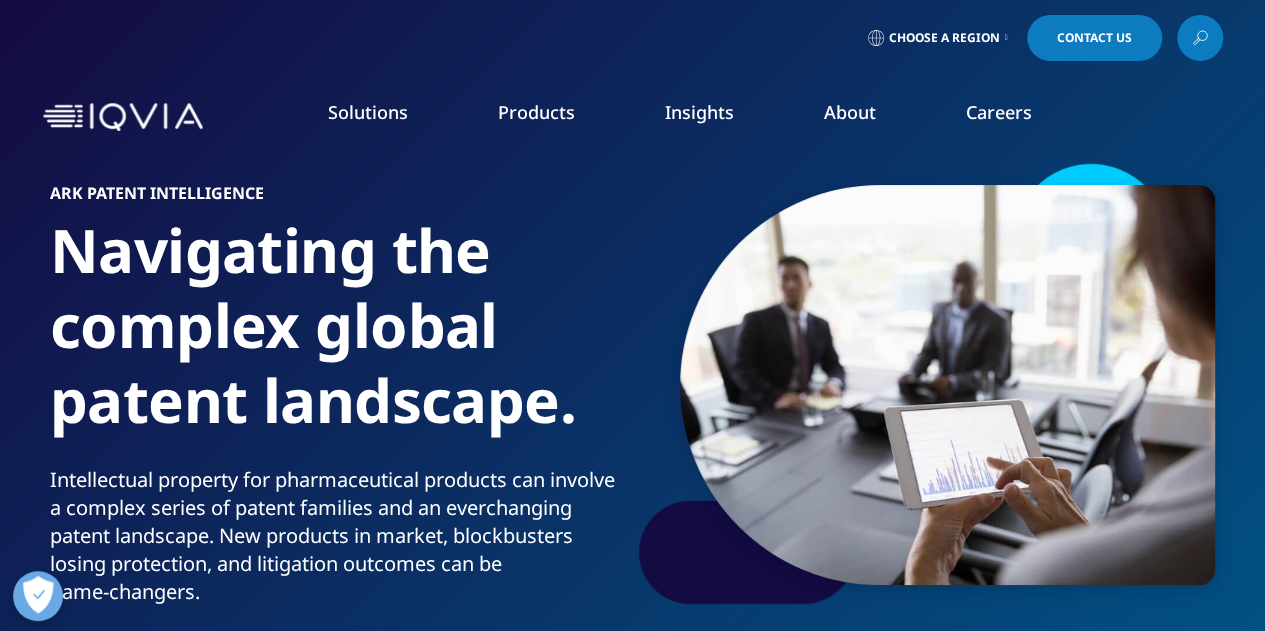 click 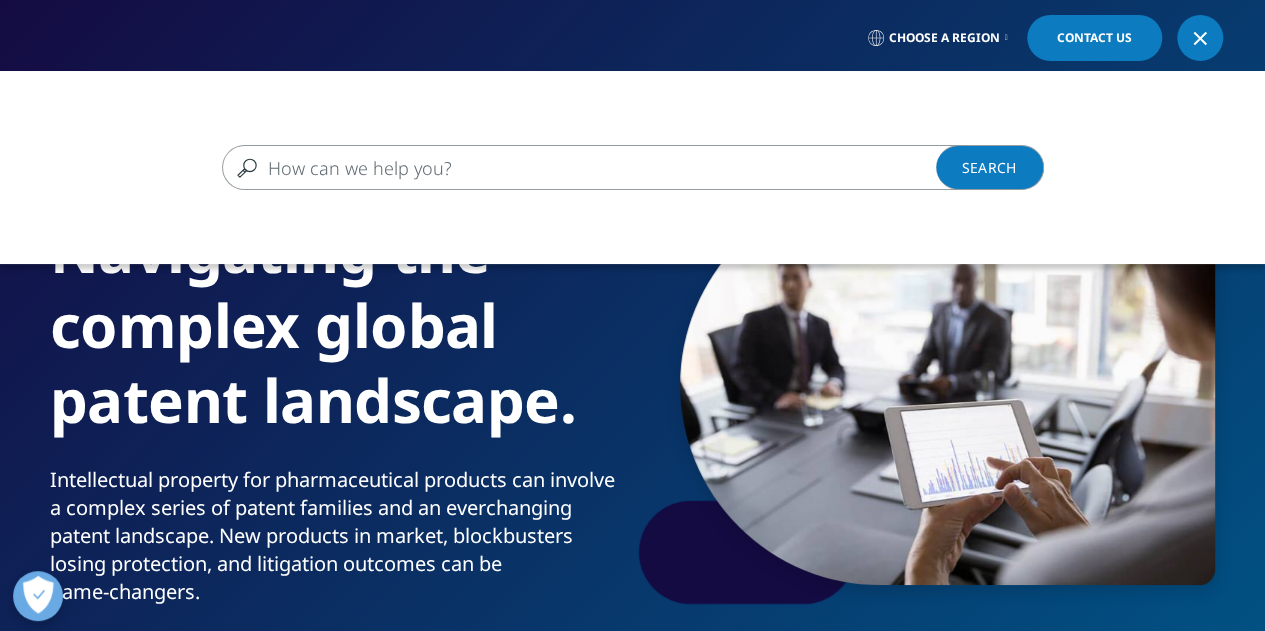 click on "Contact Us" at bounding box center (1094, 38) 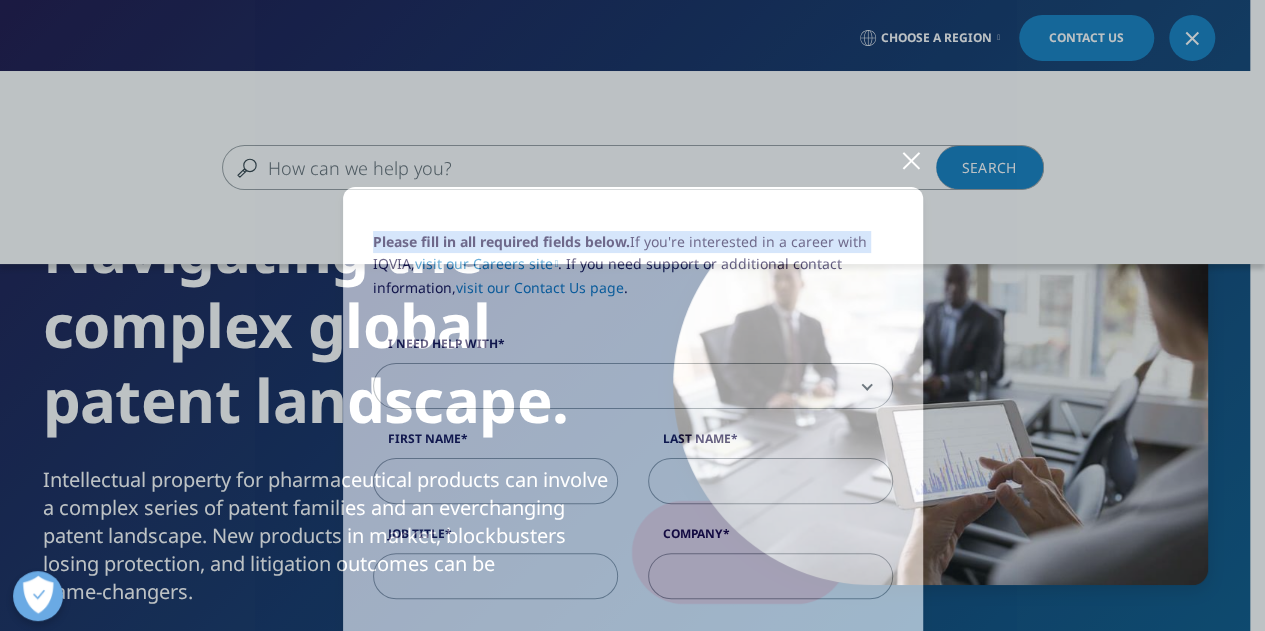 click on "Please fill in all required fields below.  If you're interested in a career with IQVIA,  visit our Careers site . If you need support or additional contact information,  visit our Contact Us page .
I need help with
Sales
HR/Career
Patient Seeking Clinical Trials
Site/Investigator Waiting List
Accounts Payable/Receivable
Other
First Name
Last Name
Job Title
Company
Interest
Analytics Solutions
Global Services (consulting/outsourcing)
Contract Sales and Medical Solutions
Data and Insights
Real World Solutions
Research and Development Solutions
Technology Solutions
Commercialization
Safety, Regulatory, Quality, Commercial Compliance and Med Info
Email Address
Phone - Optional
Country/Region" at bounding box center [633, 792] 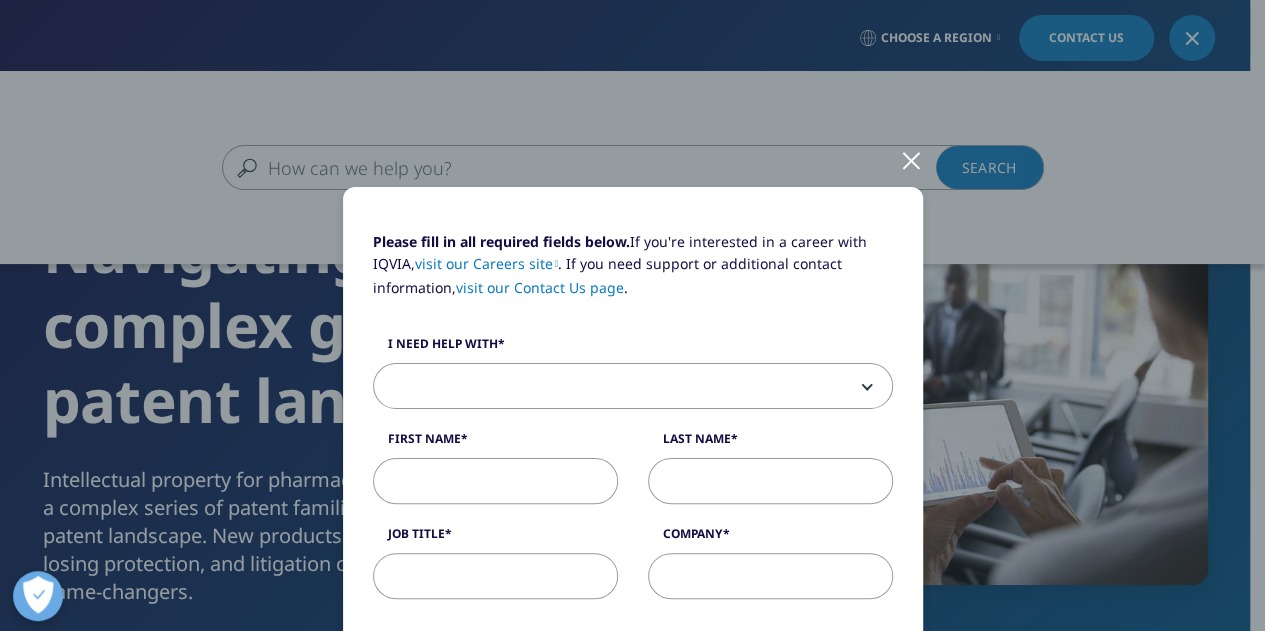 click at bounding box center (911, 159) 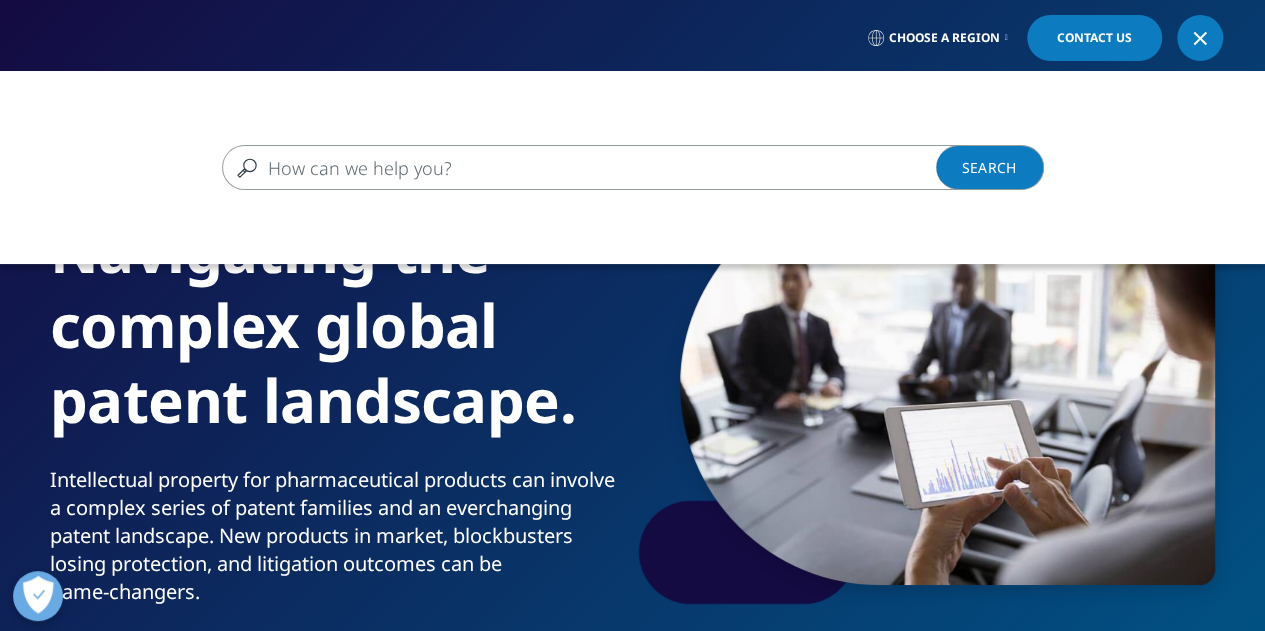 click on "Clear Search Loading" at bounding box center [632, 167] 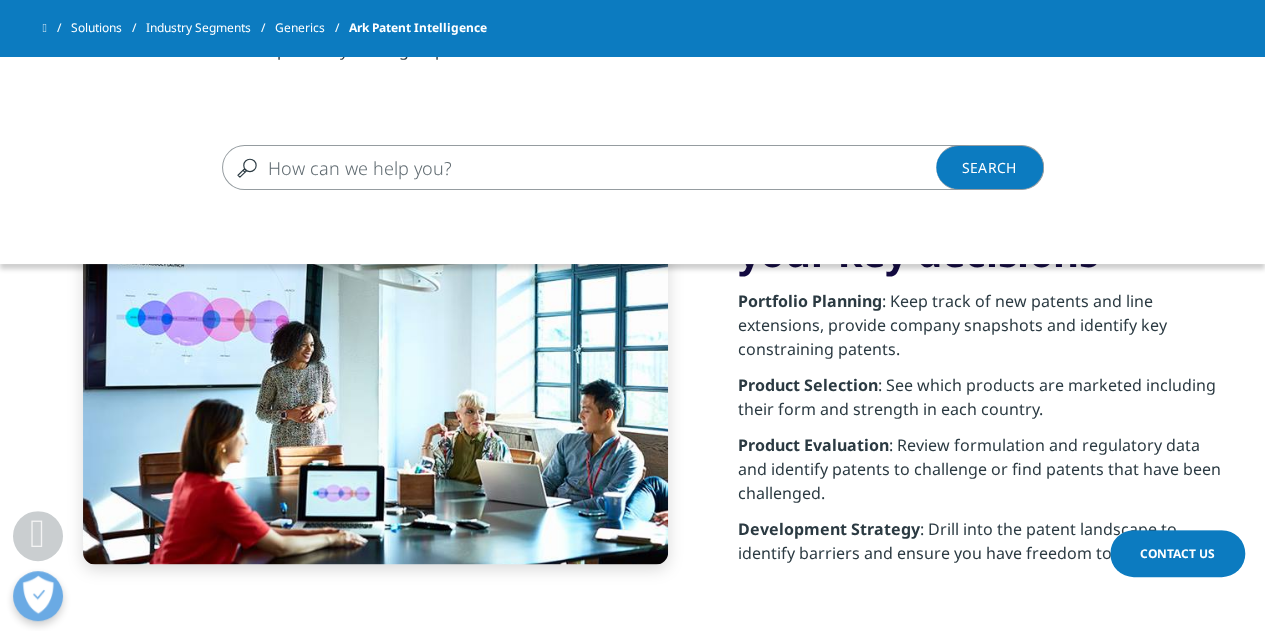 scroll, scrollTop: 1200, scrollLeft: 0, axis: vertical 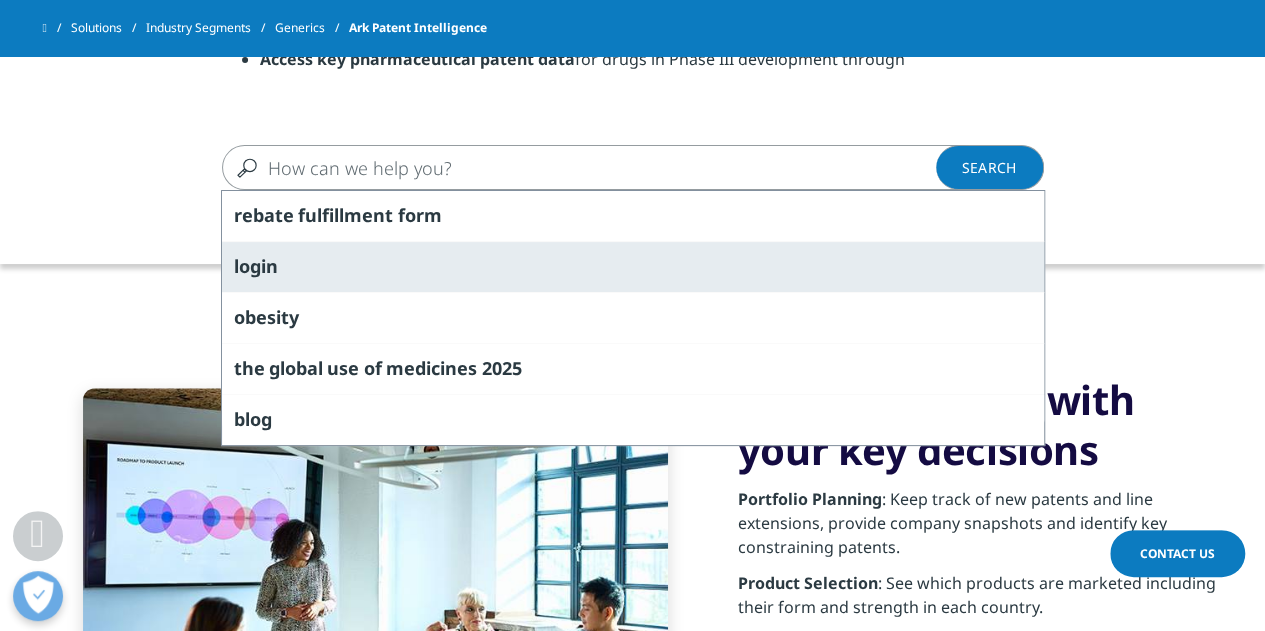 click on "login" at bounding box center [256, 266] 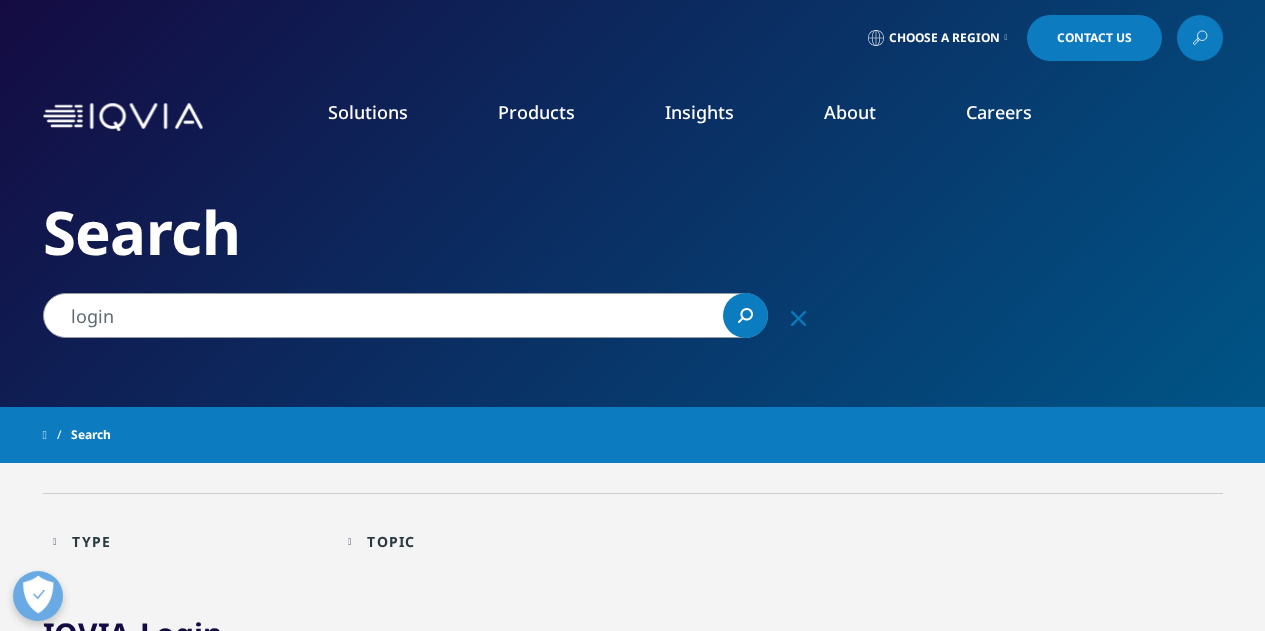 scroll, scrollTop: 0, scrollLeft: 0, axis: both 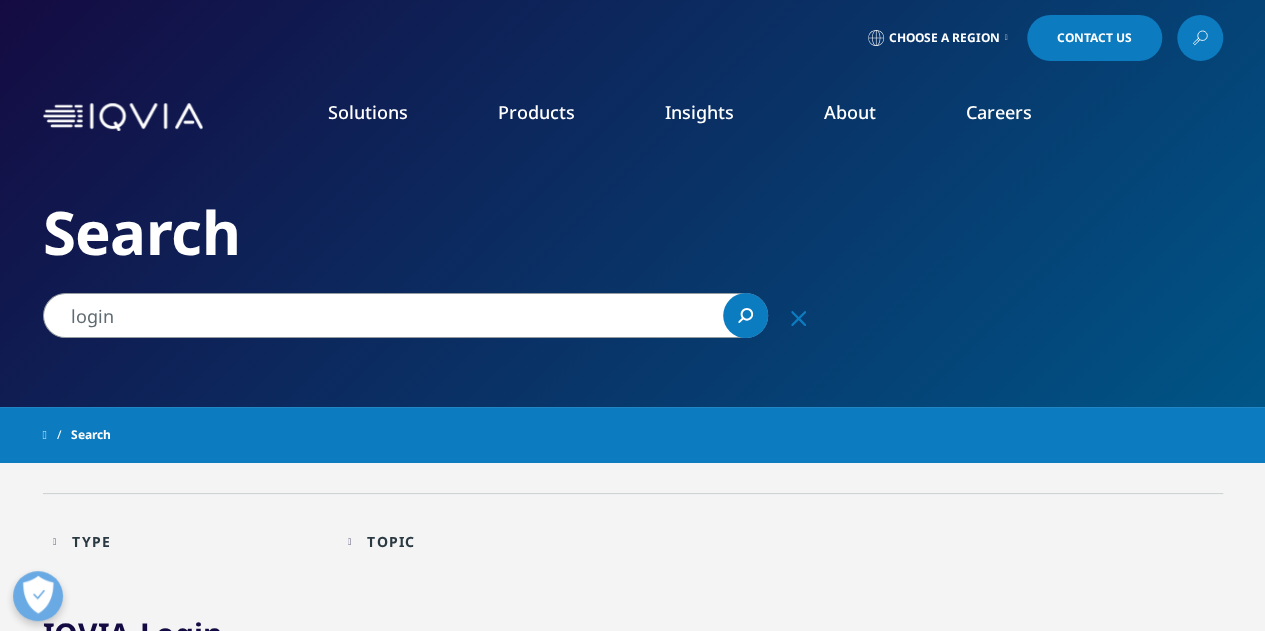 click on "login" at bounding box center [405, 315] 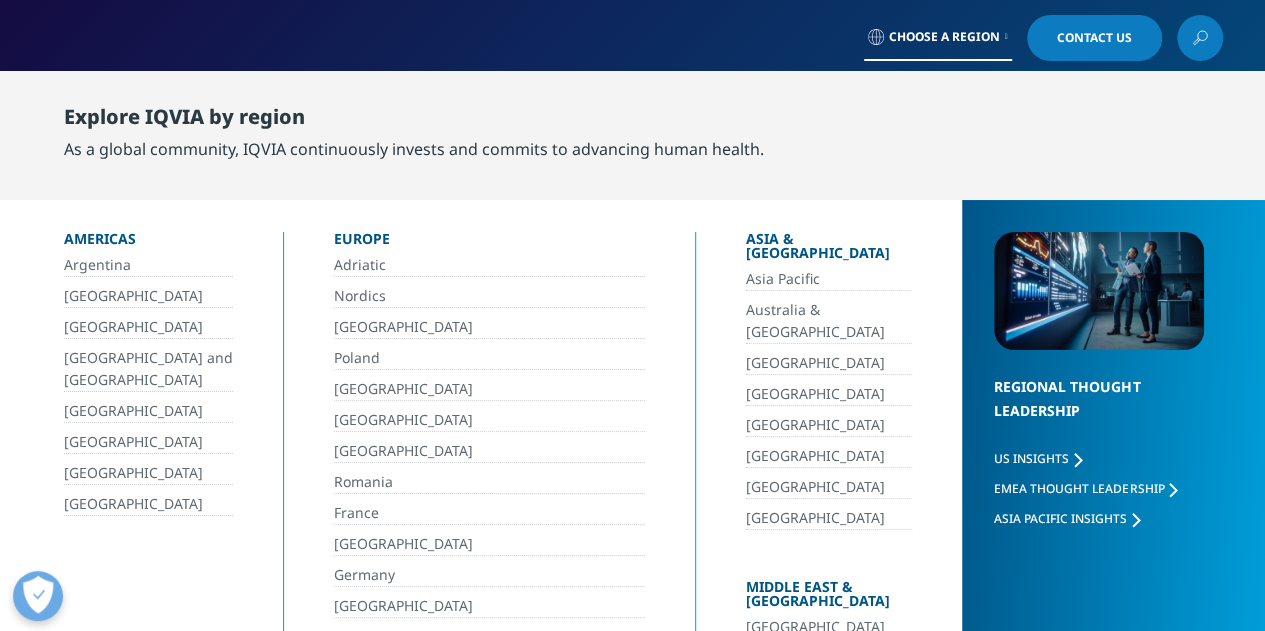 click on "[GEOGRAPHIC_DATA]" at bounding box center [148, 504] 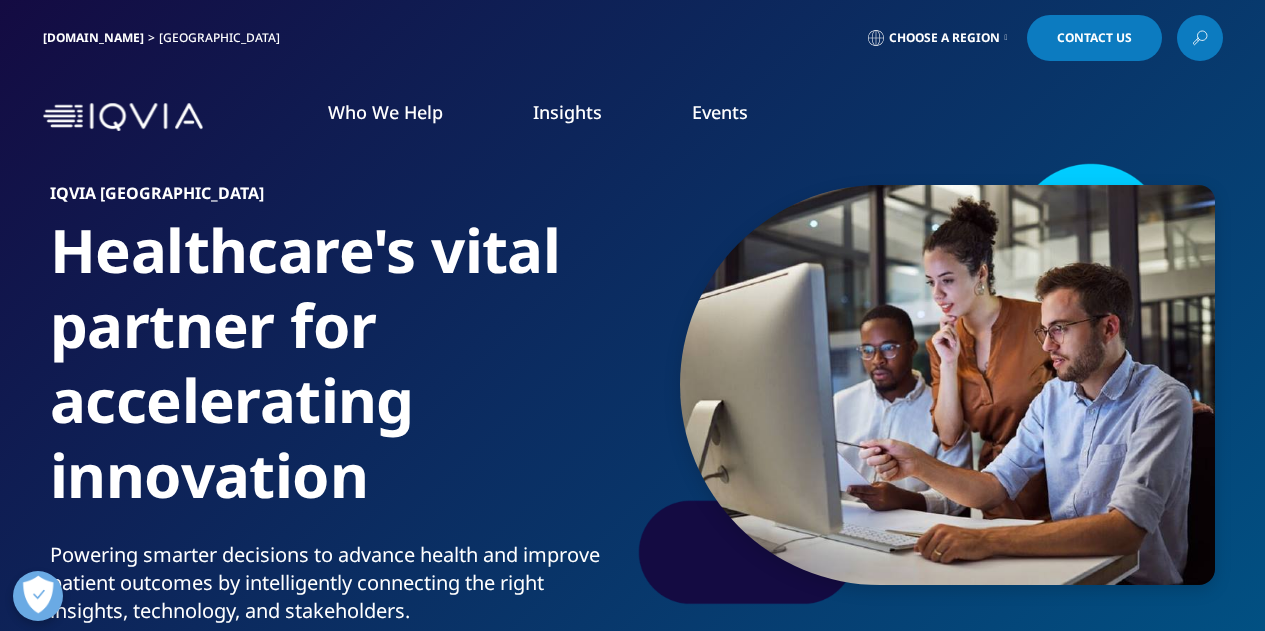 scroll, scrollTop: 0, scrollLeft: 0, axis: both 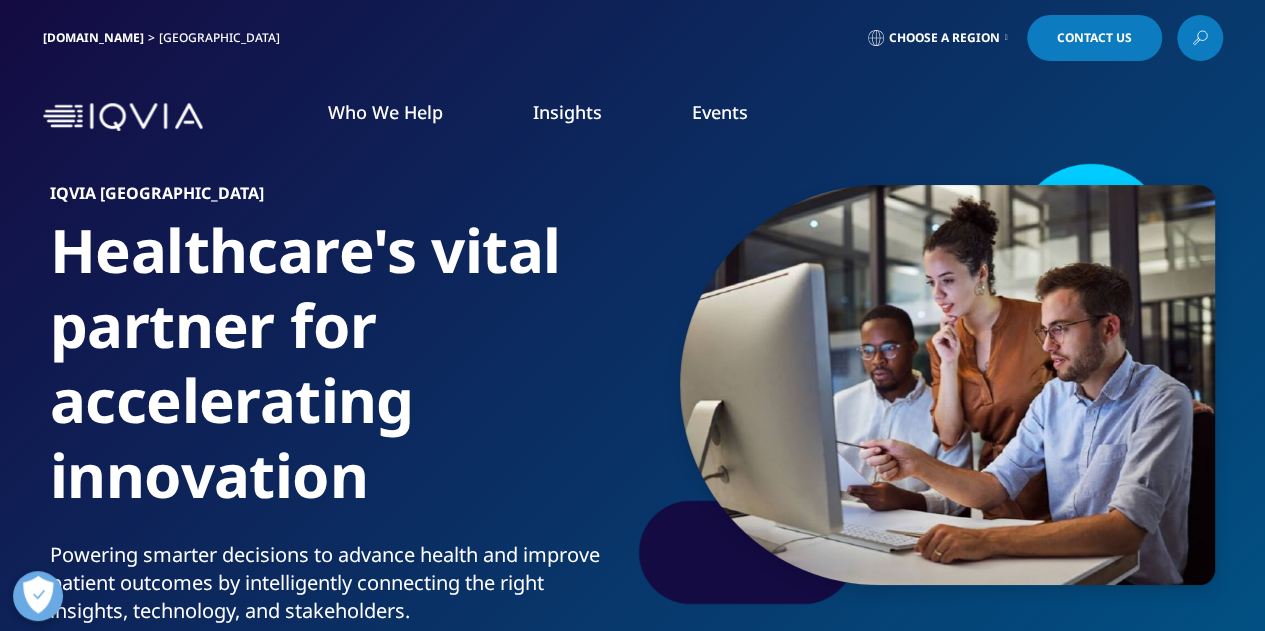 click 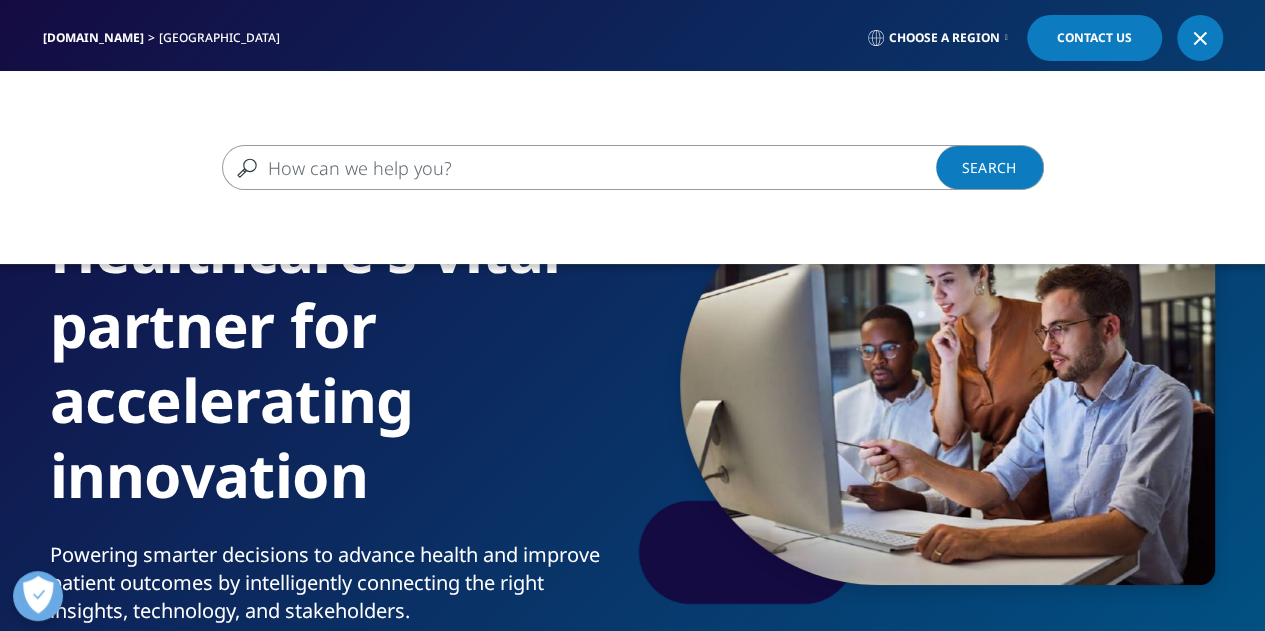 click at bounding box center (1200, 38) 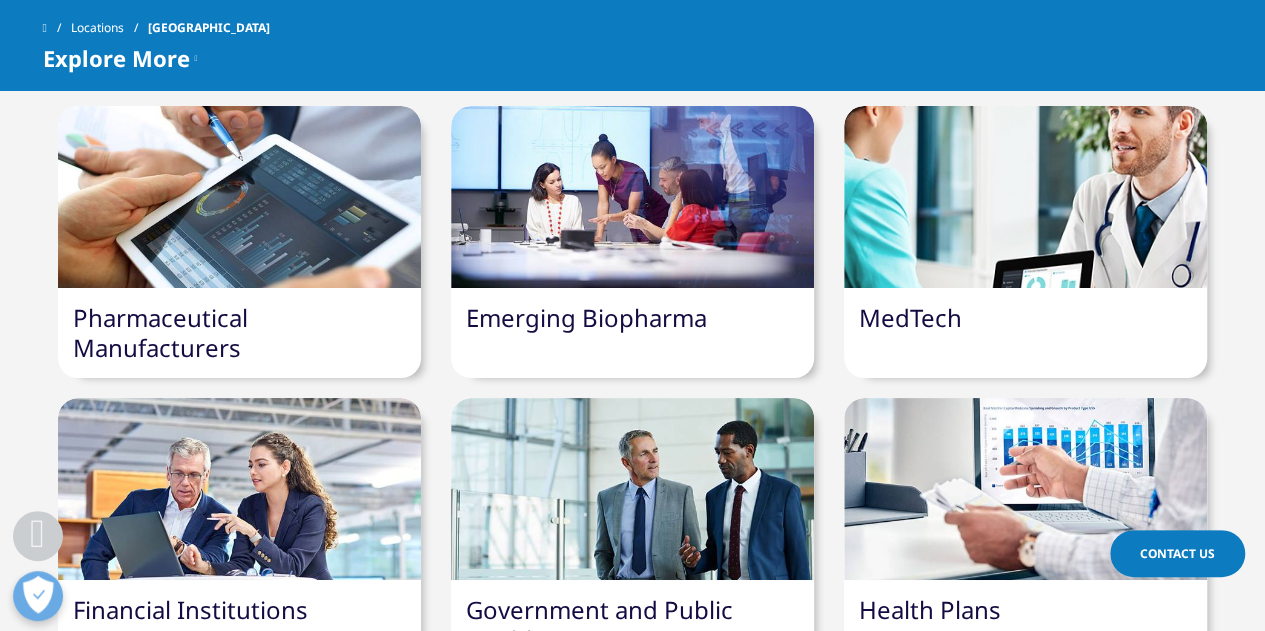 scroll, scrollTop: 2500, scrollLeft: 0, axis: vertical 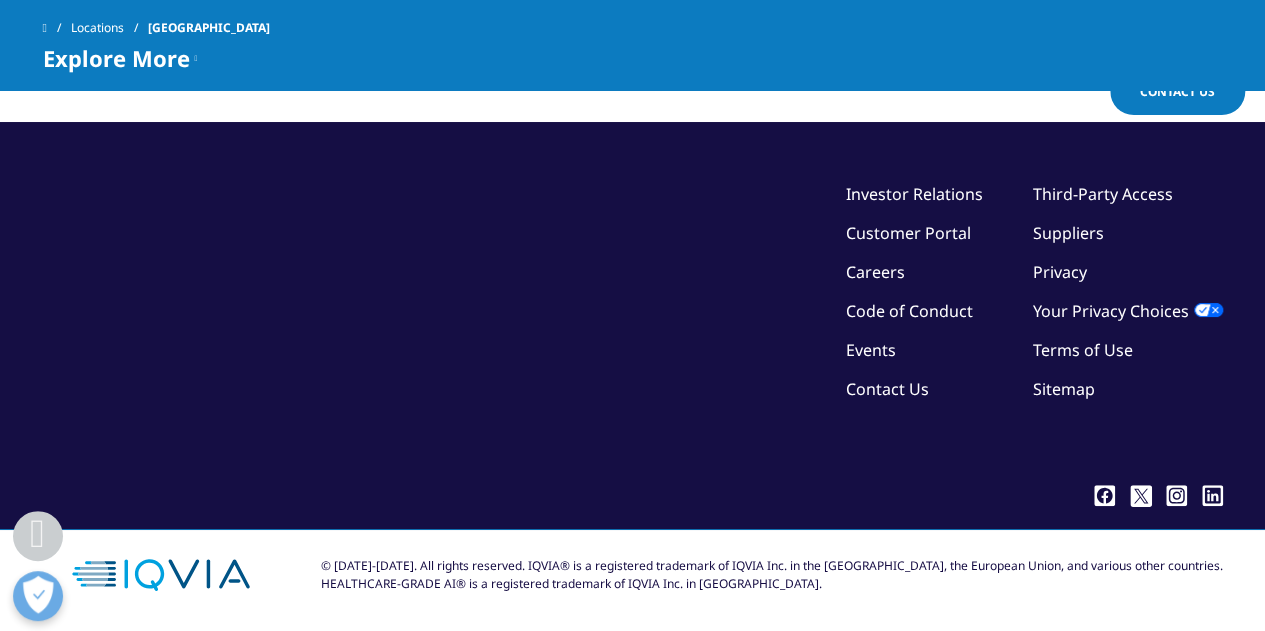 click on "Explore More
U.S. Progress Point
US Insights
US Blogs
Our U.S. Solutions" at bounding box center (633, 58) 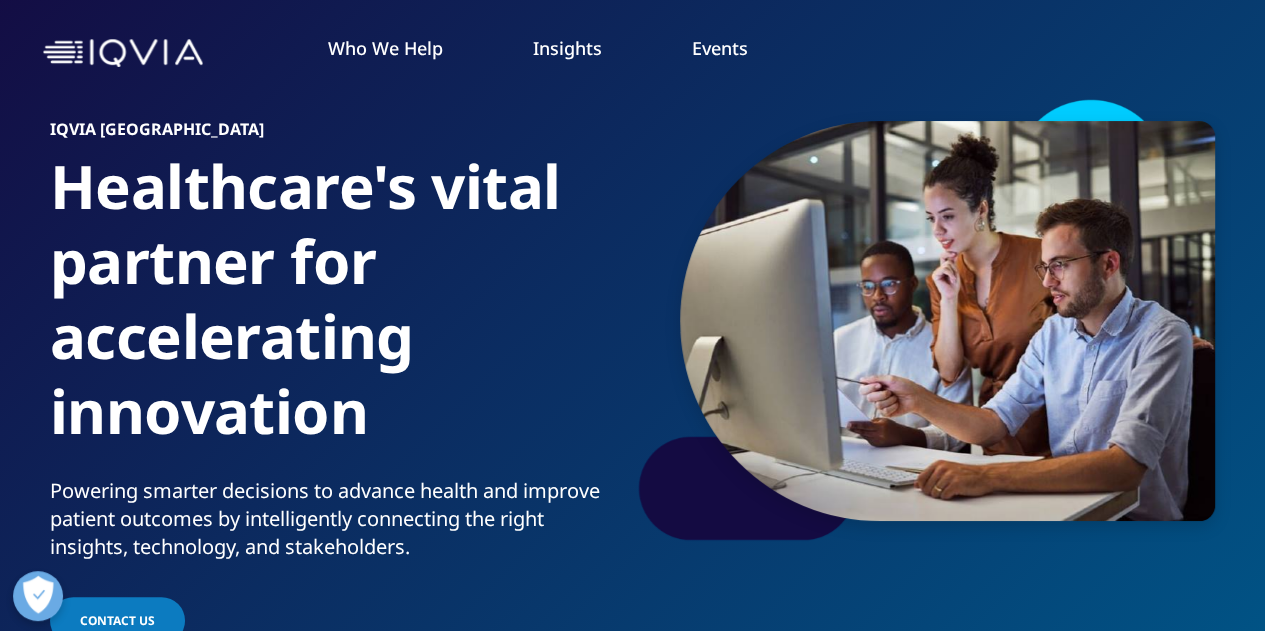 scroll, scrollTop: 0, scrollLeft: 0, axis: both 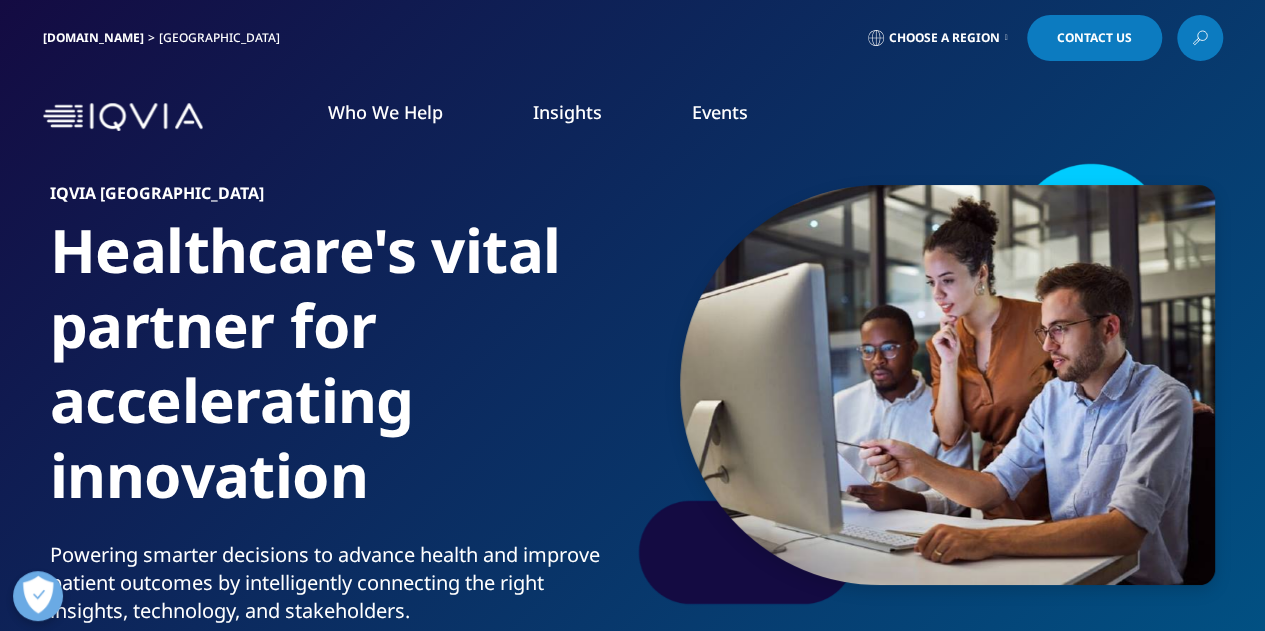 click on "[GEOGRAPHIC_DATA]" at bounding box center (223, 38) 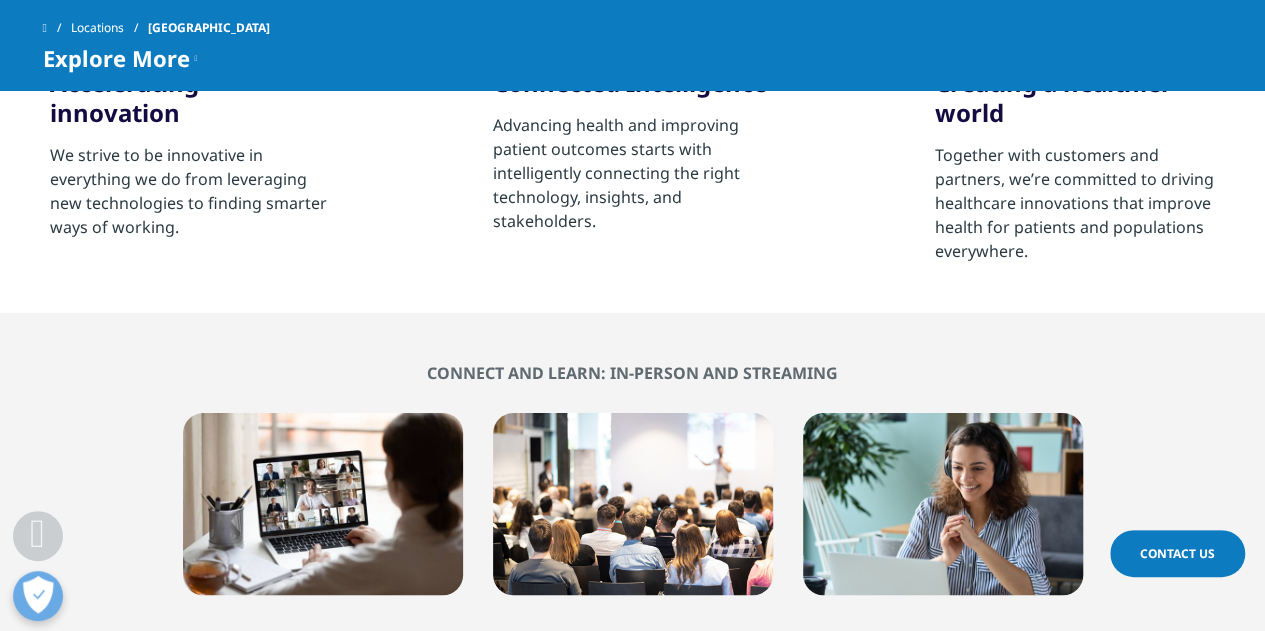 scroll, scrollTop: 1301, scrollLeft: 0, axis: vertical 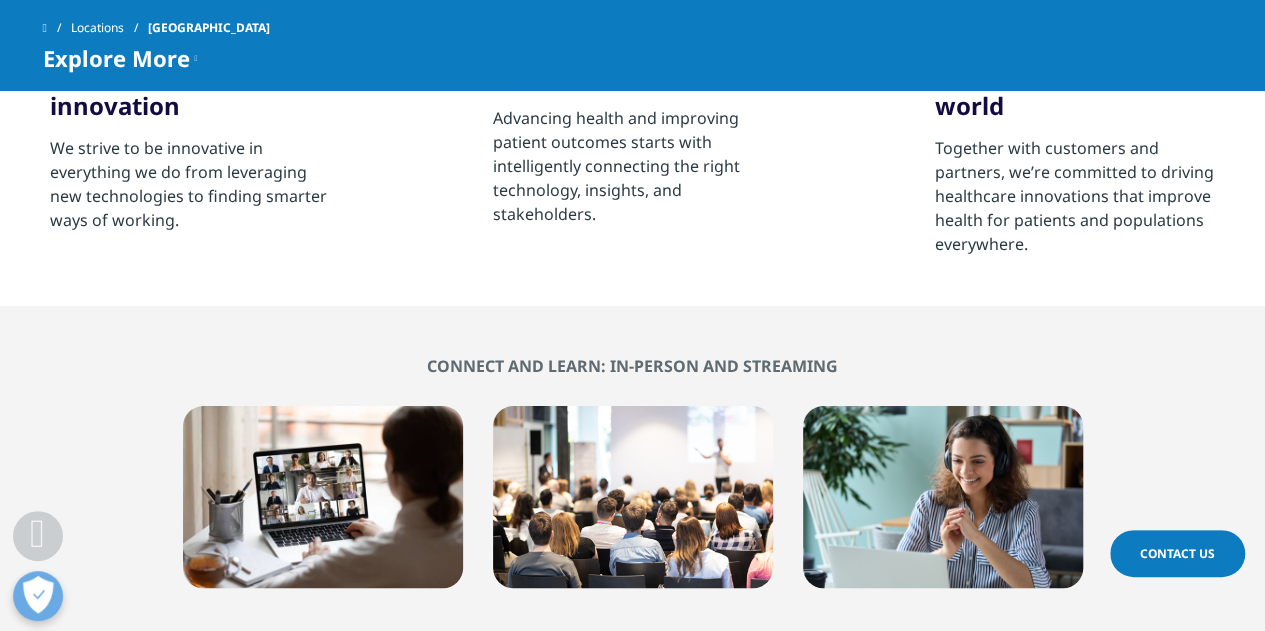 click on "Contact Us" at bounding box center [1177, 553] 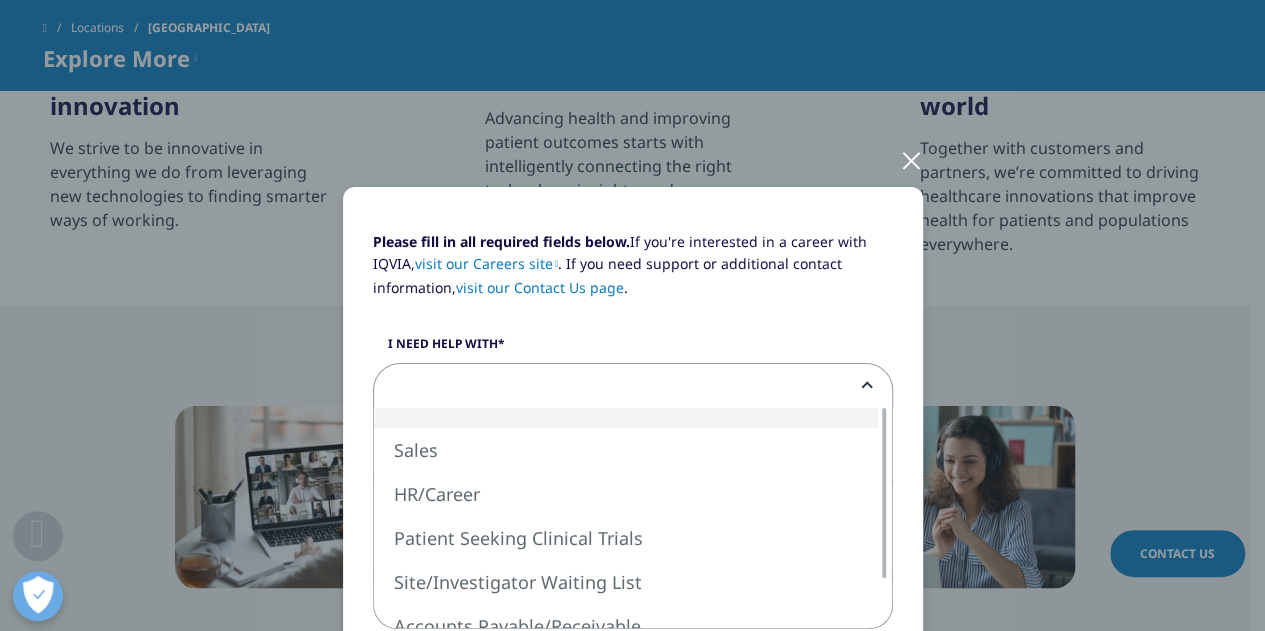 click at bounding box center (633, 387) 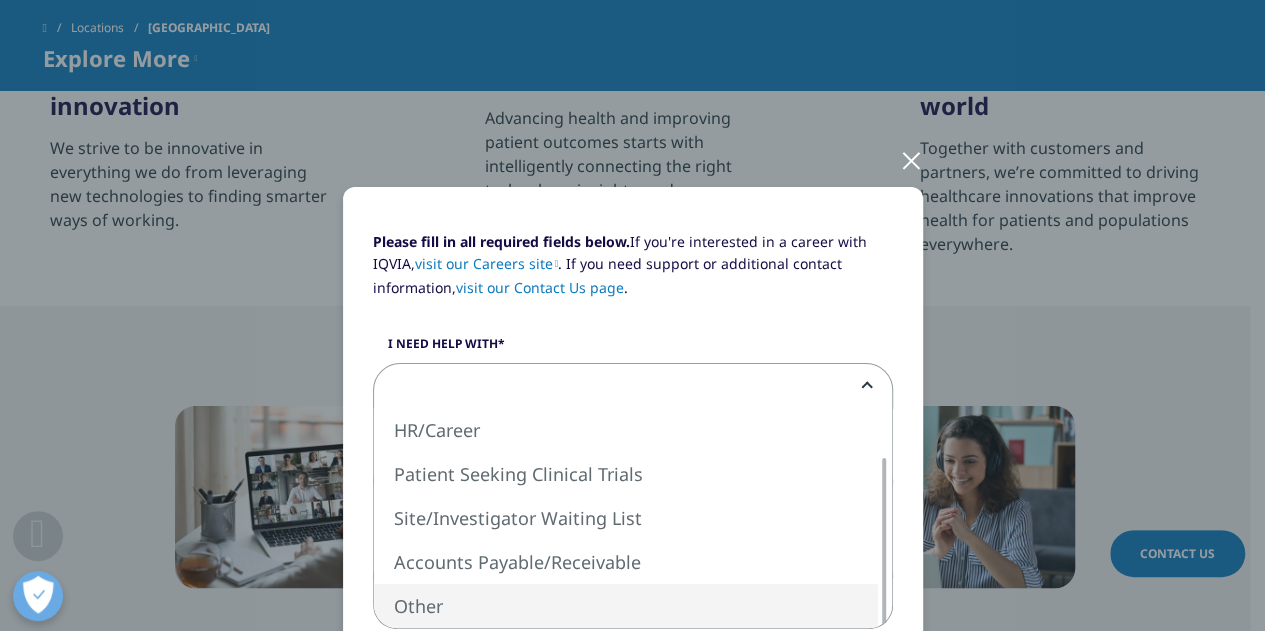 select on "Other" 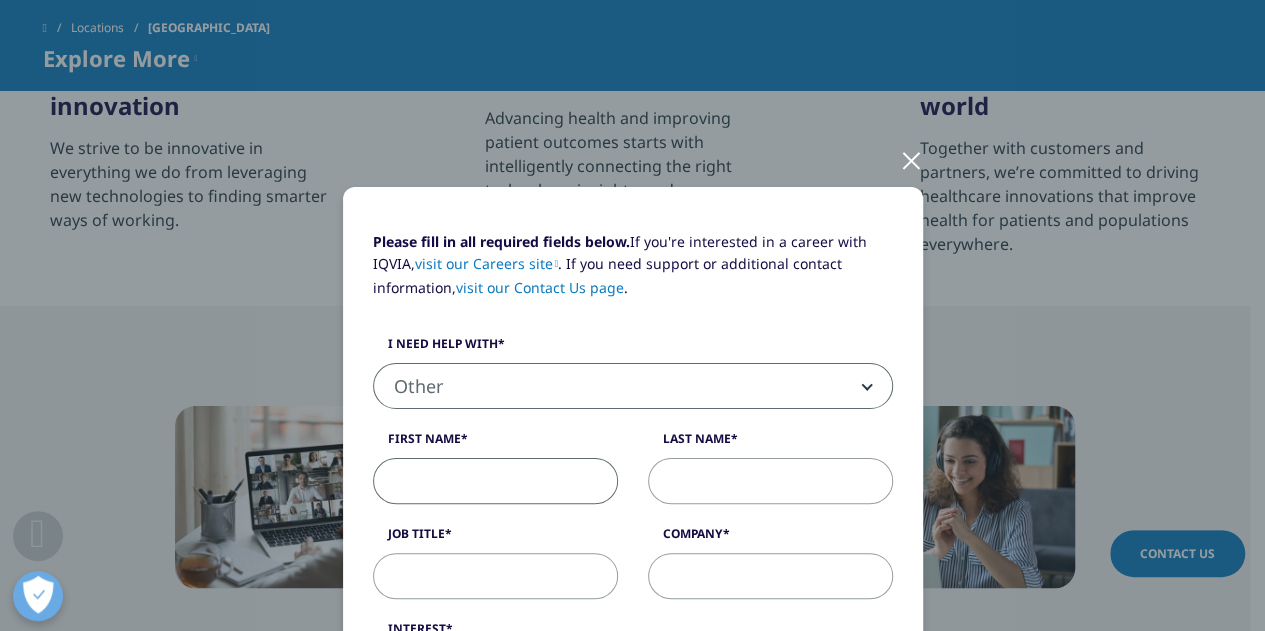 click on "First Name" at bounding box center (495, 481) 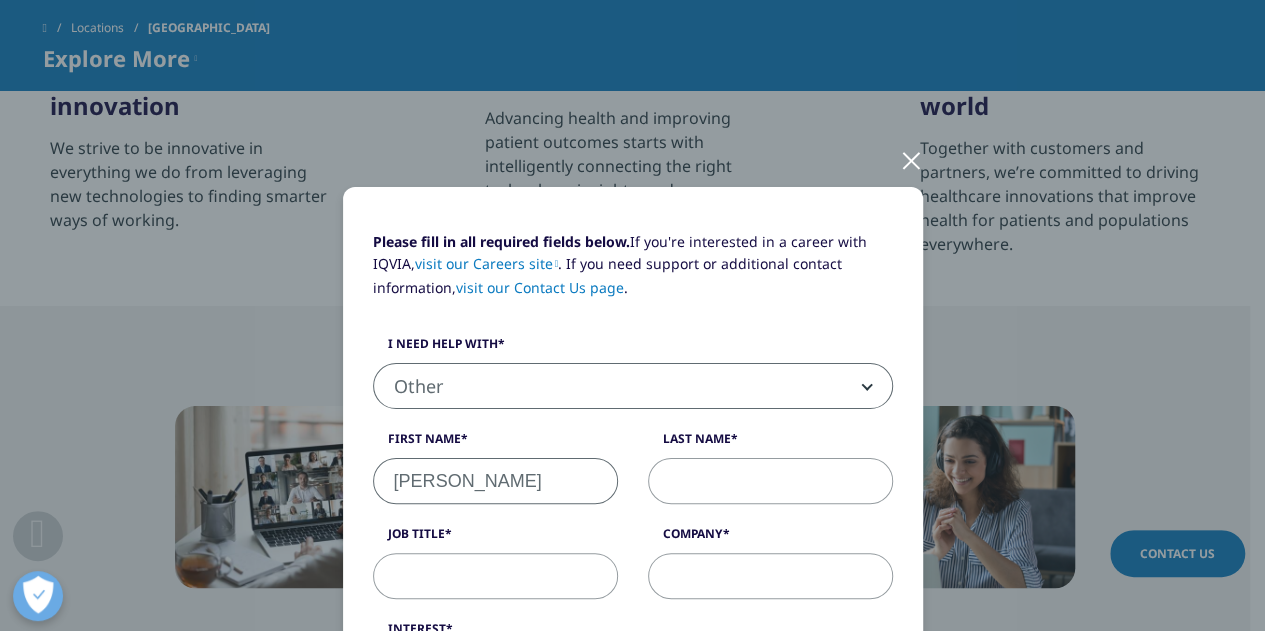 type on "Julia" 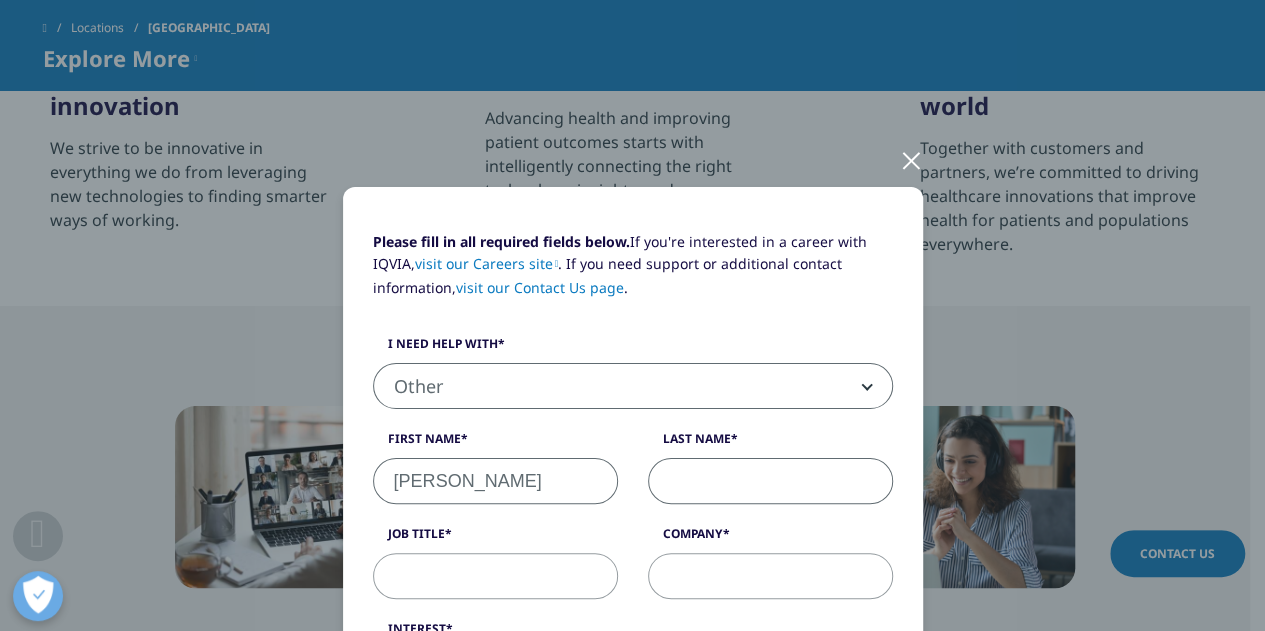 click on "Last Name" at bounding box center (770, 481) 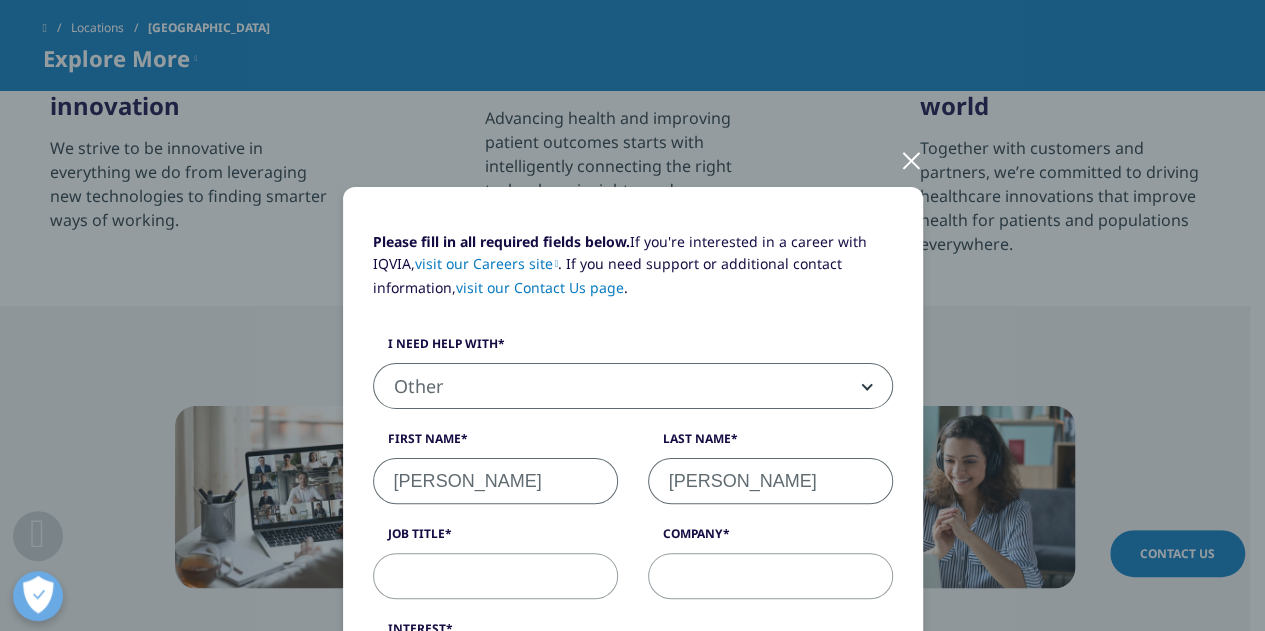 type on "Heinrich" 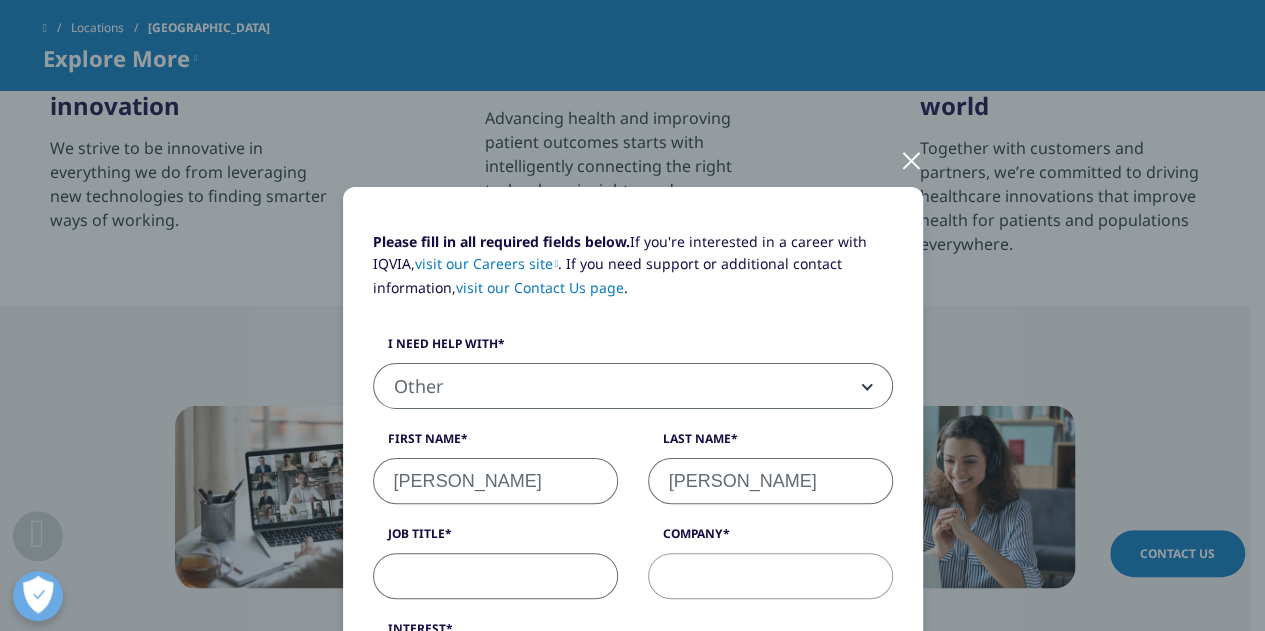 type on "p" 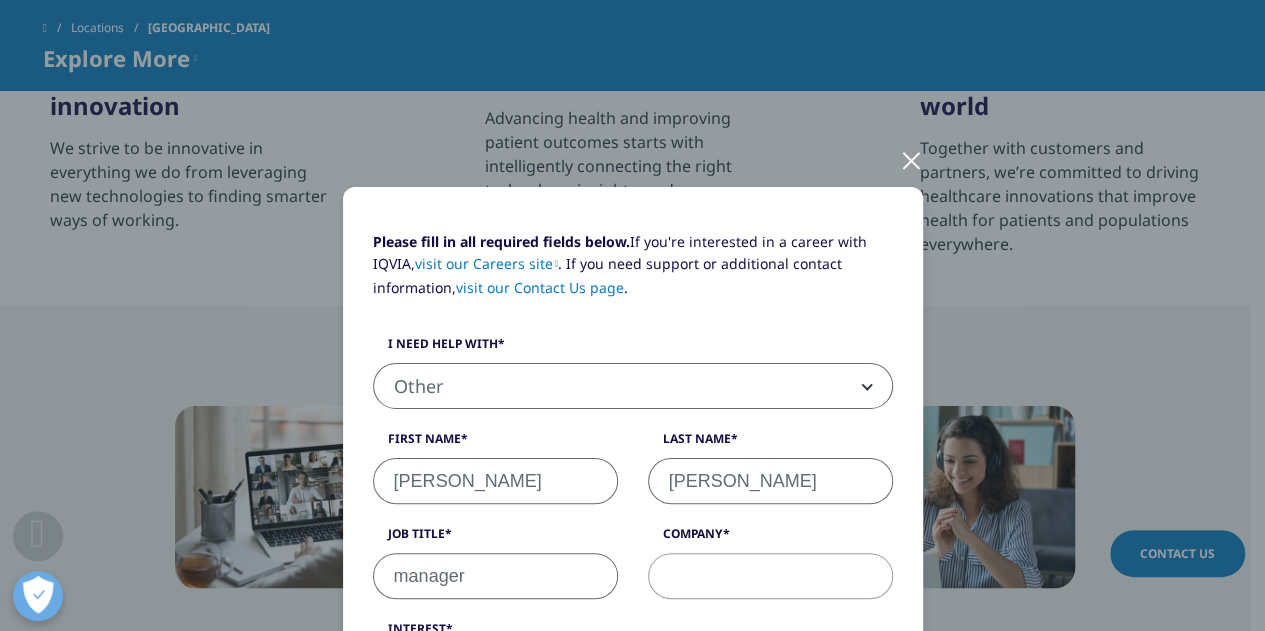 type on "manager" 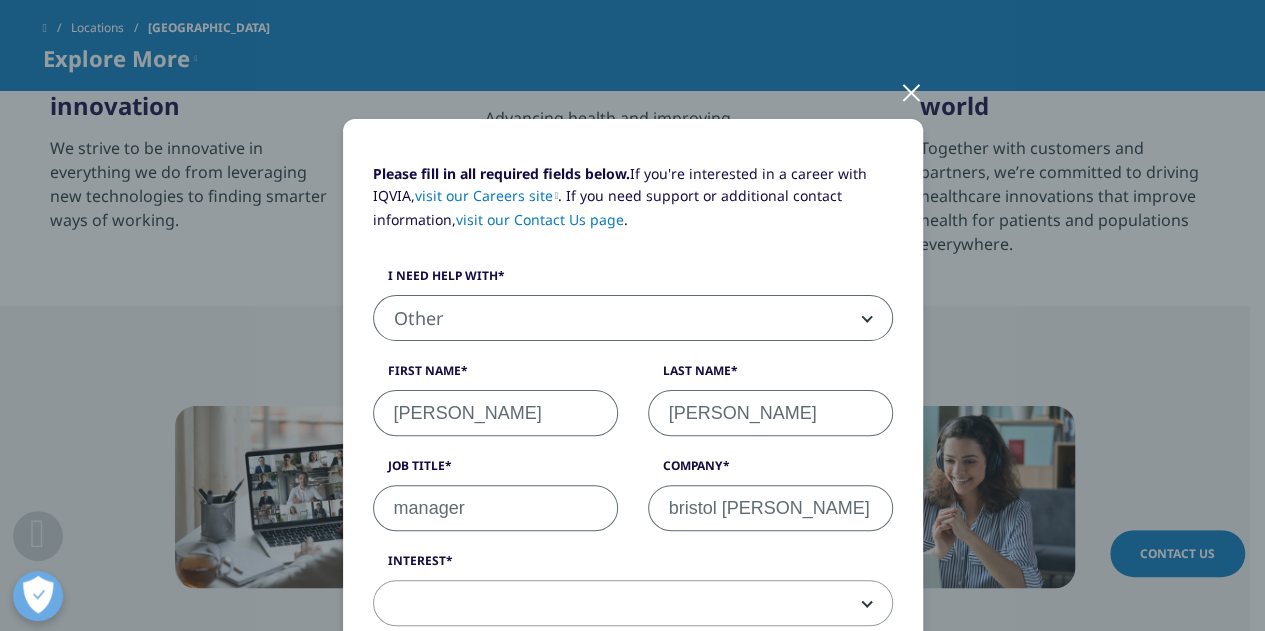 scroll, scrollTop: 300, scrollLeft: 0, axis: vertical 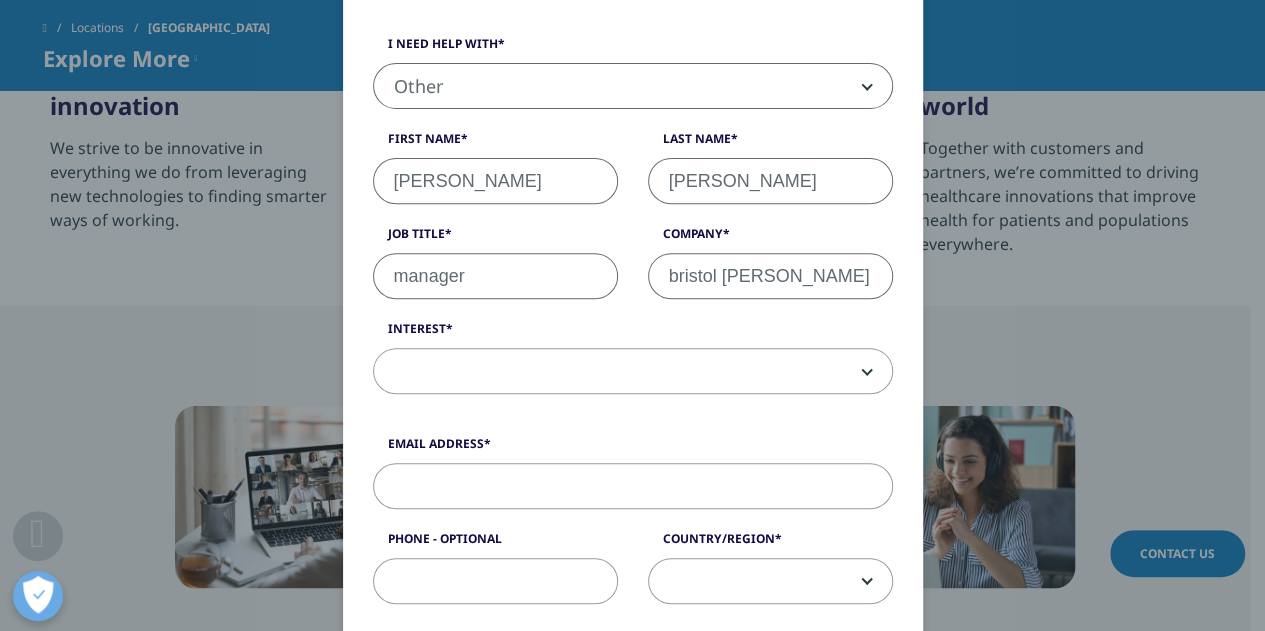 type on "bristol myers squibb" 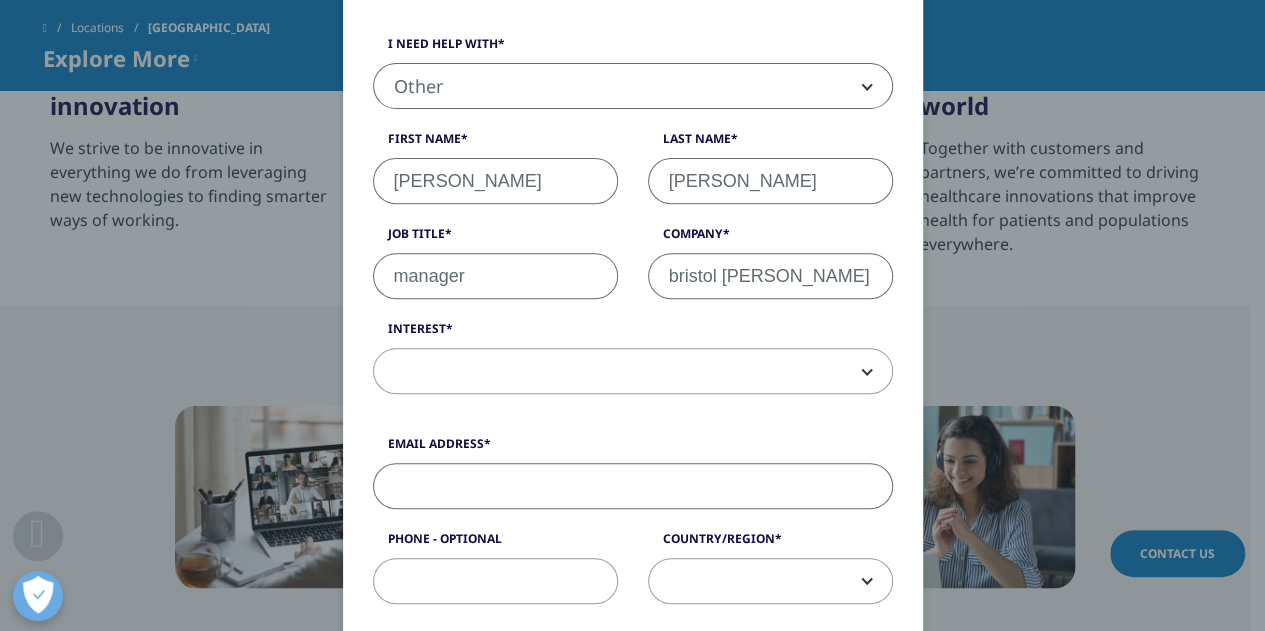 click on "Email Address" at bounding box center (633, 486) 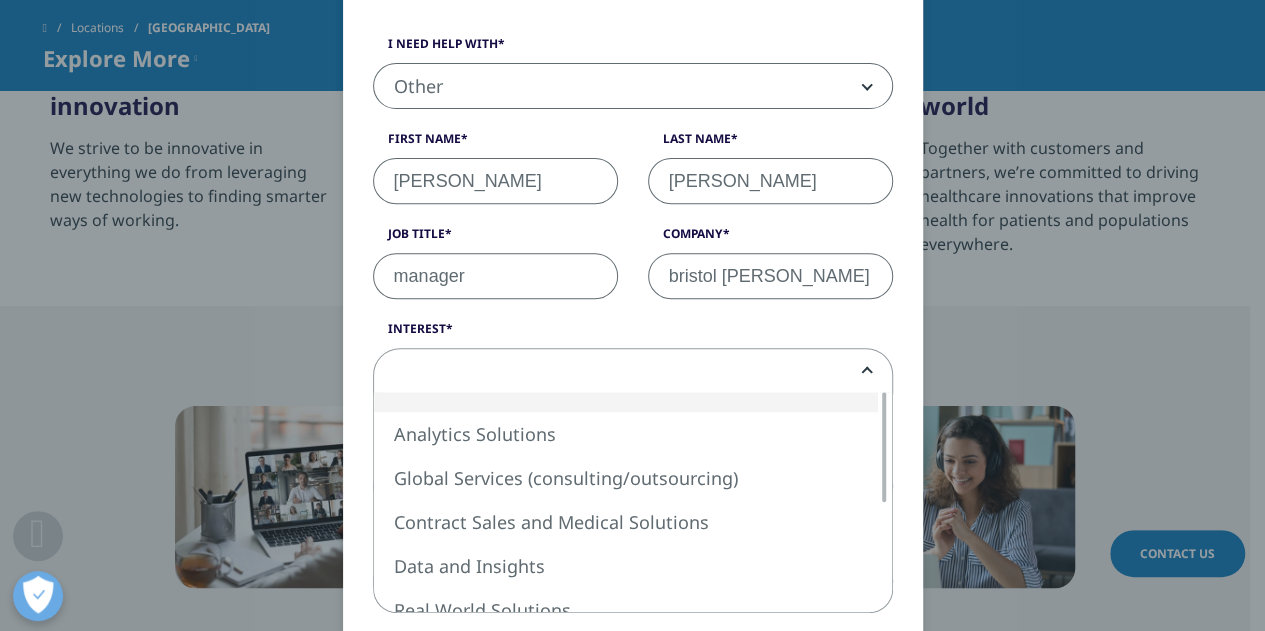 click at bounding box center [633, 372] 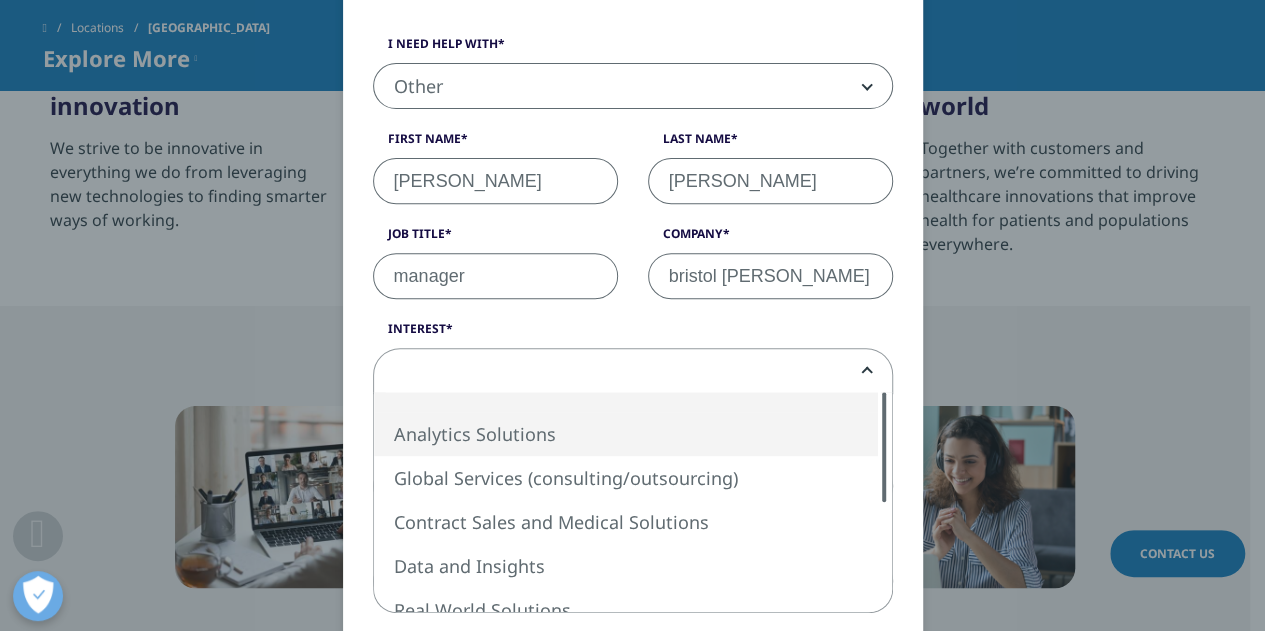 click at bounding box center (633, 372) 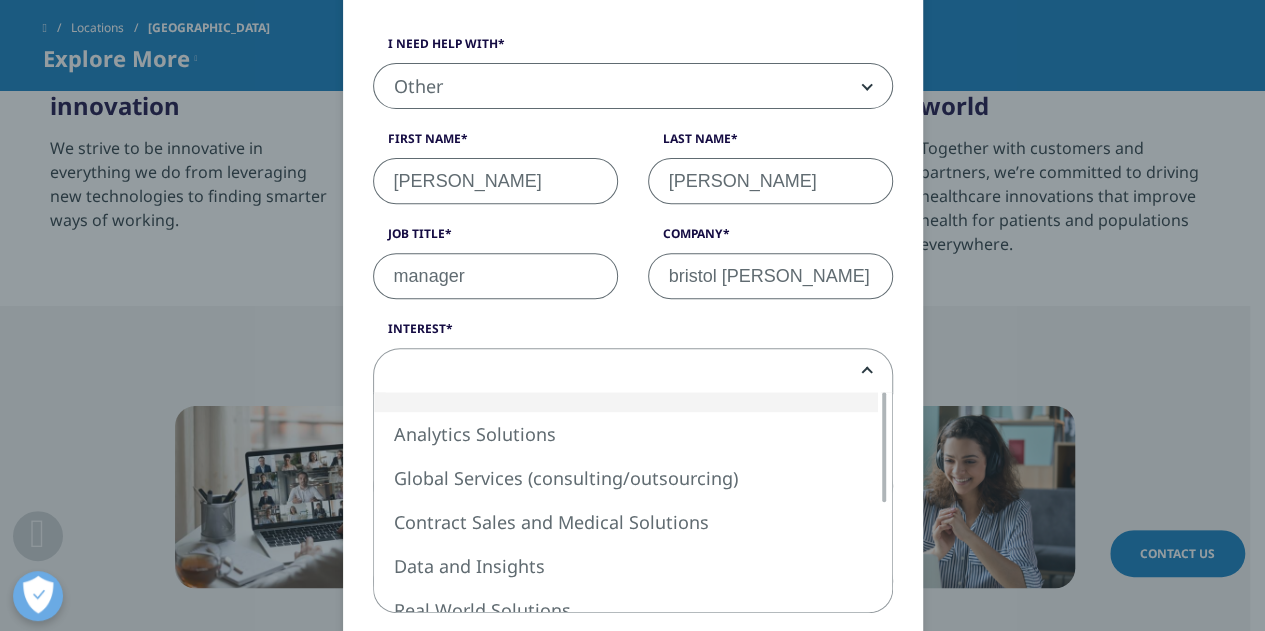 click at bounding box center (633, 372) 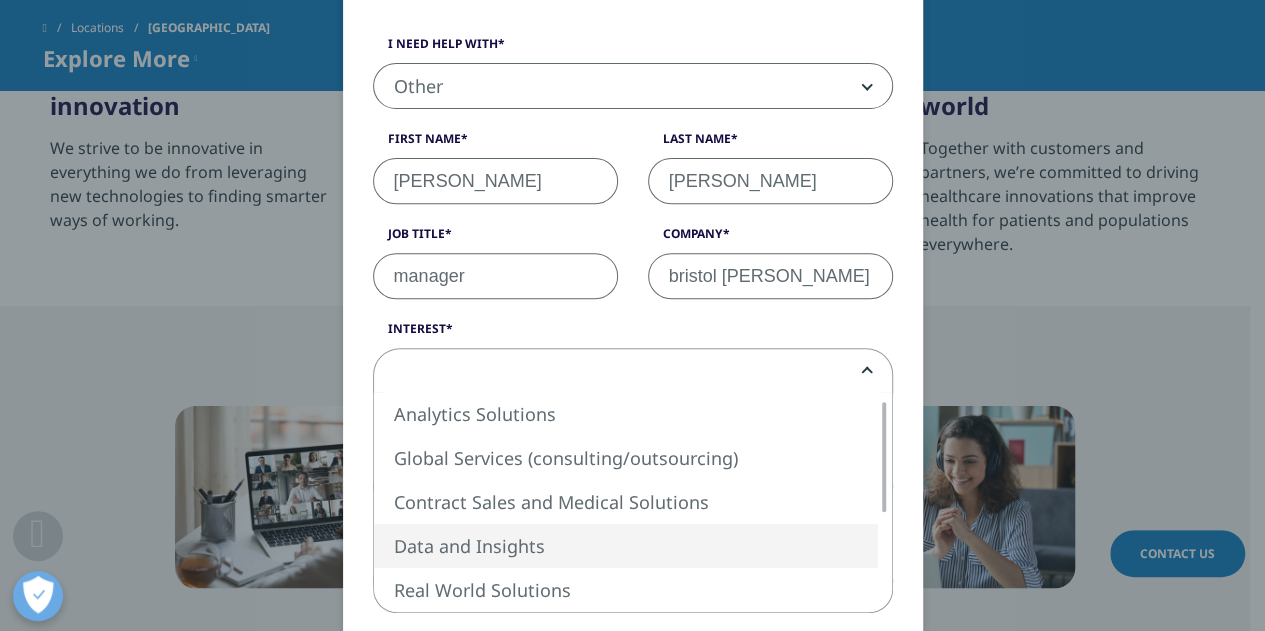 select on "Data and Insights" 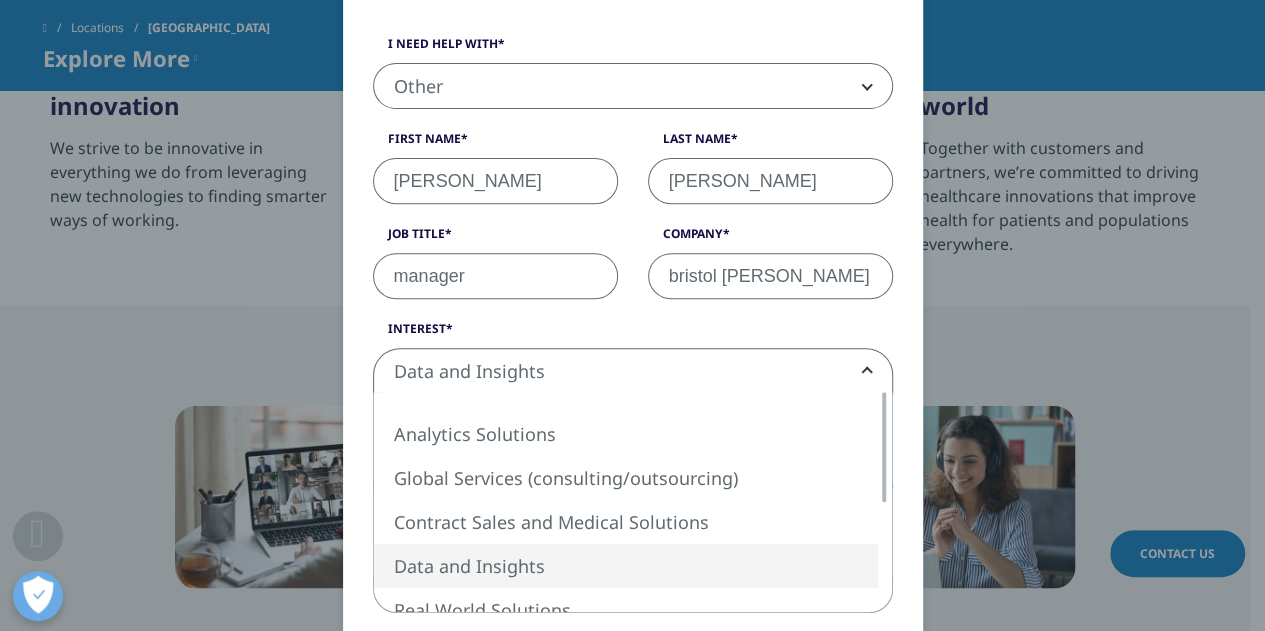 click on "Data and Insights" at bounding box center (633, 372) 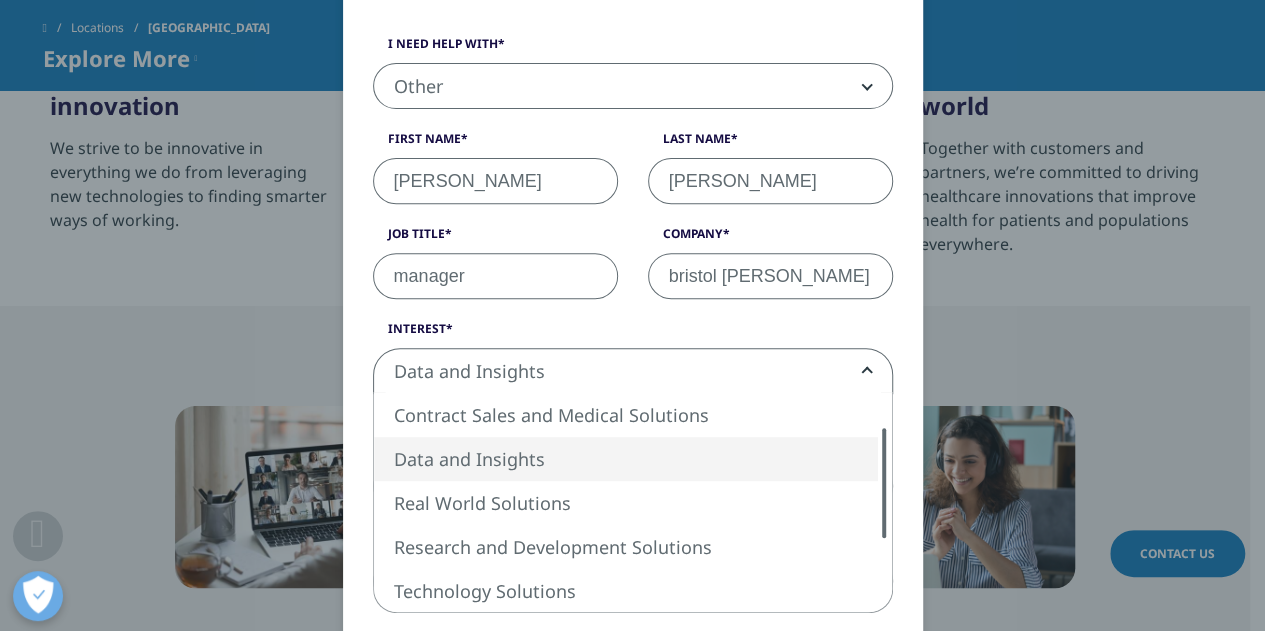 click on "Analytics Solutions Global Services (consulting/outsourcing) Contract Sales and Medical Solutions Data and Insights Real World Solutions Research and Development Solutions Technology Solutions Commercialization Safety, Regulatory, Quality, Commercial Compliance and Med Info" at bounding box center (633, 502) 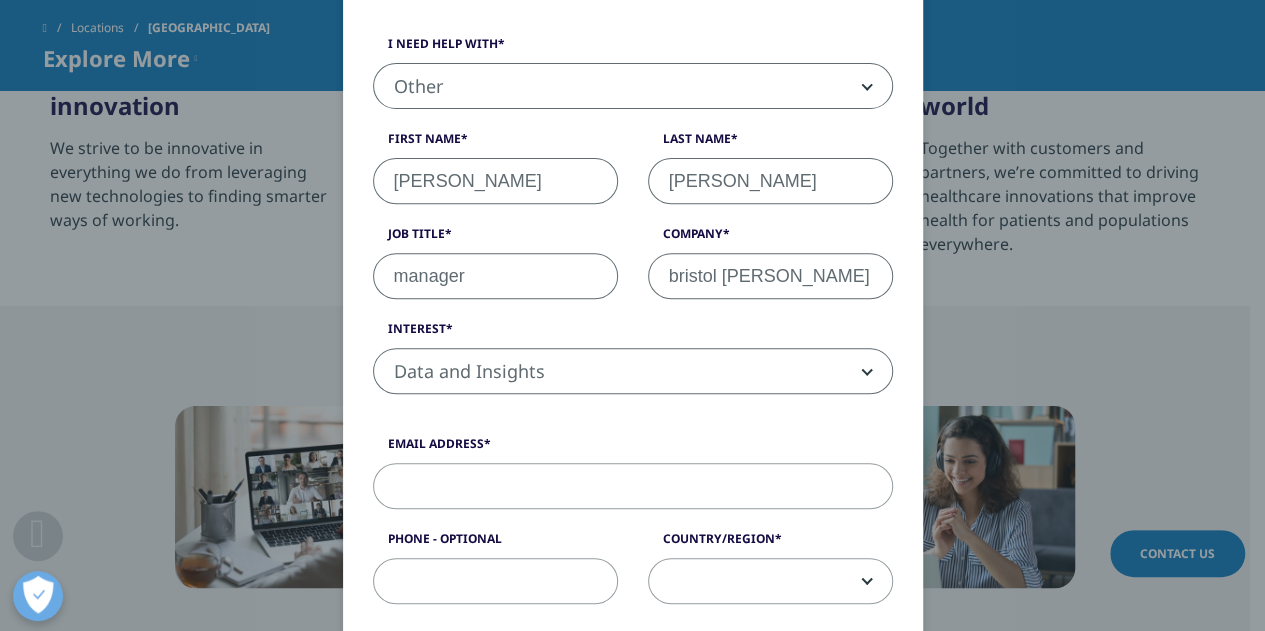 click on "Data and Insights" at bounding box center [633, 372] 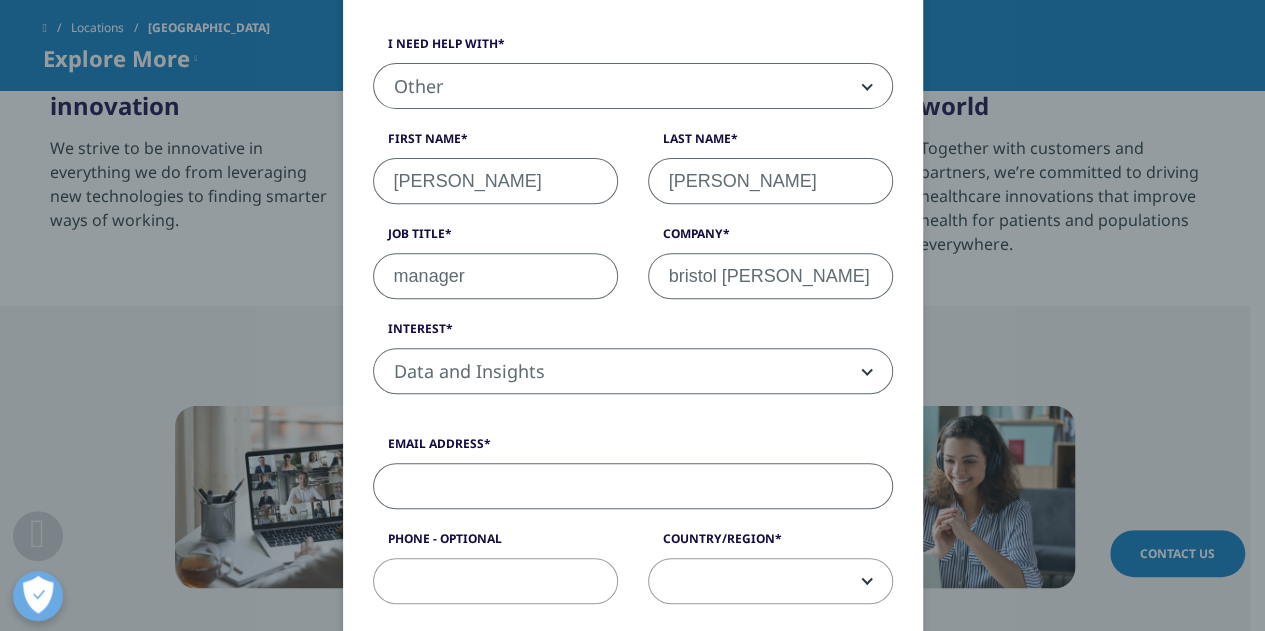 click on "Email Address" at bounding box center (633, 486) 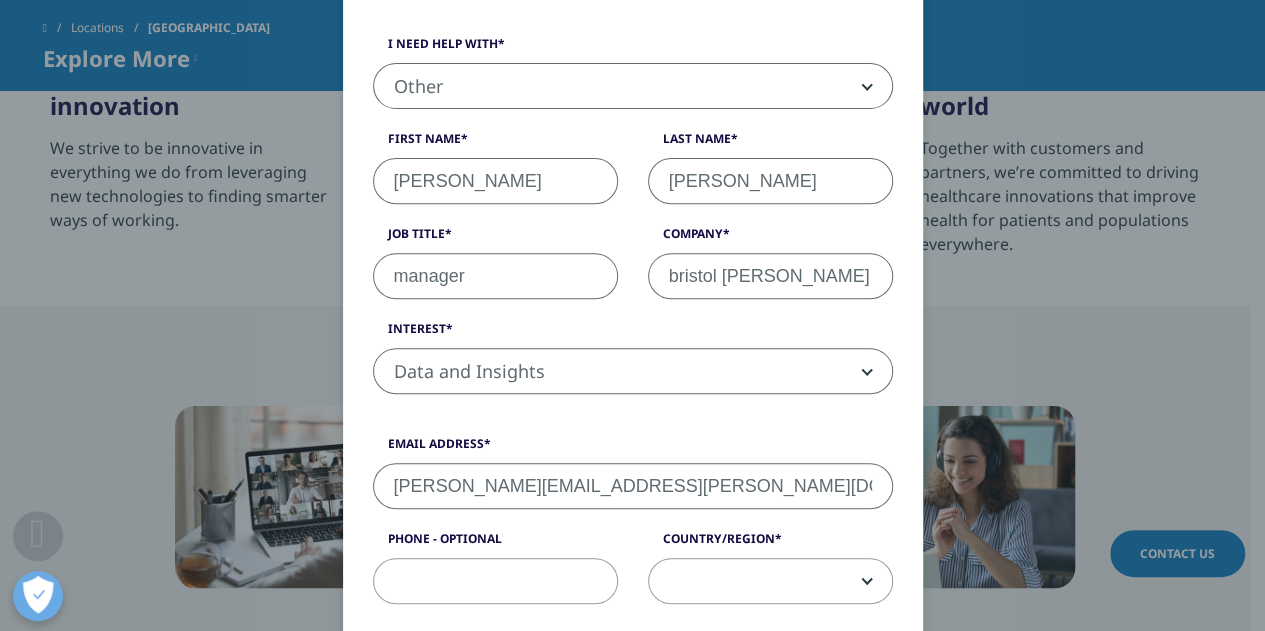 type on "julia.heinrich@bms.com" 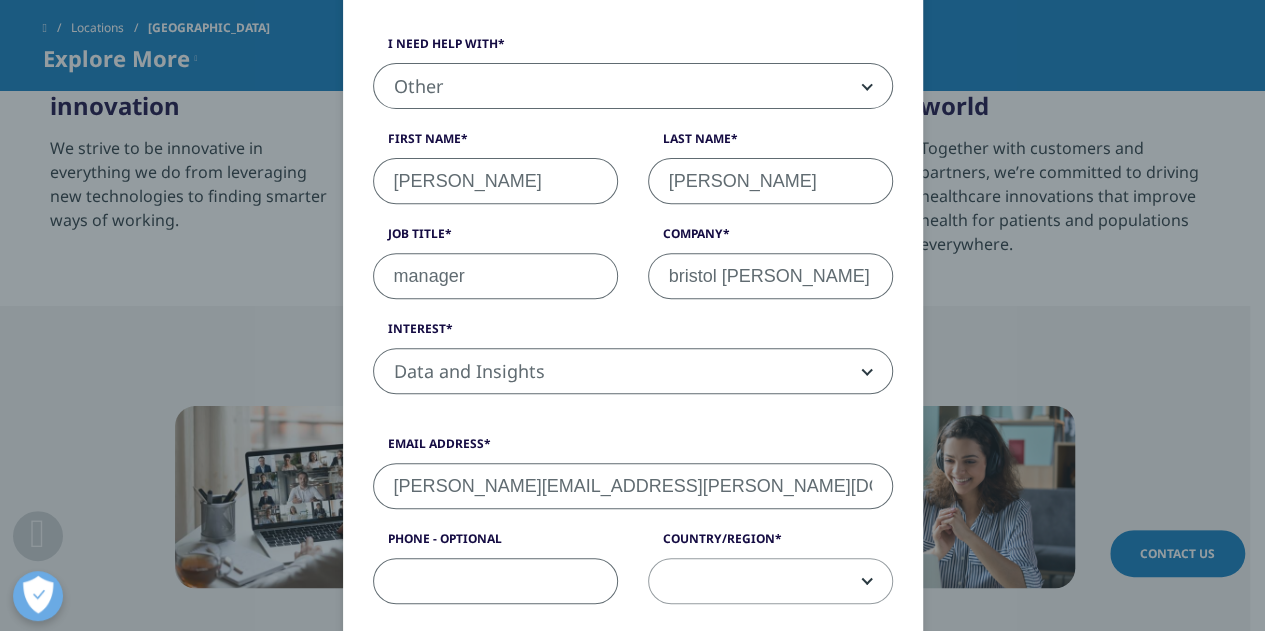 click on "Phone - Optional" at bounding box center (495, 581) 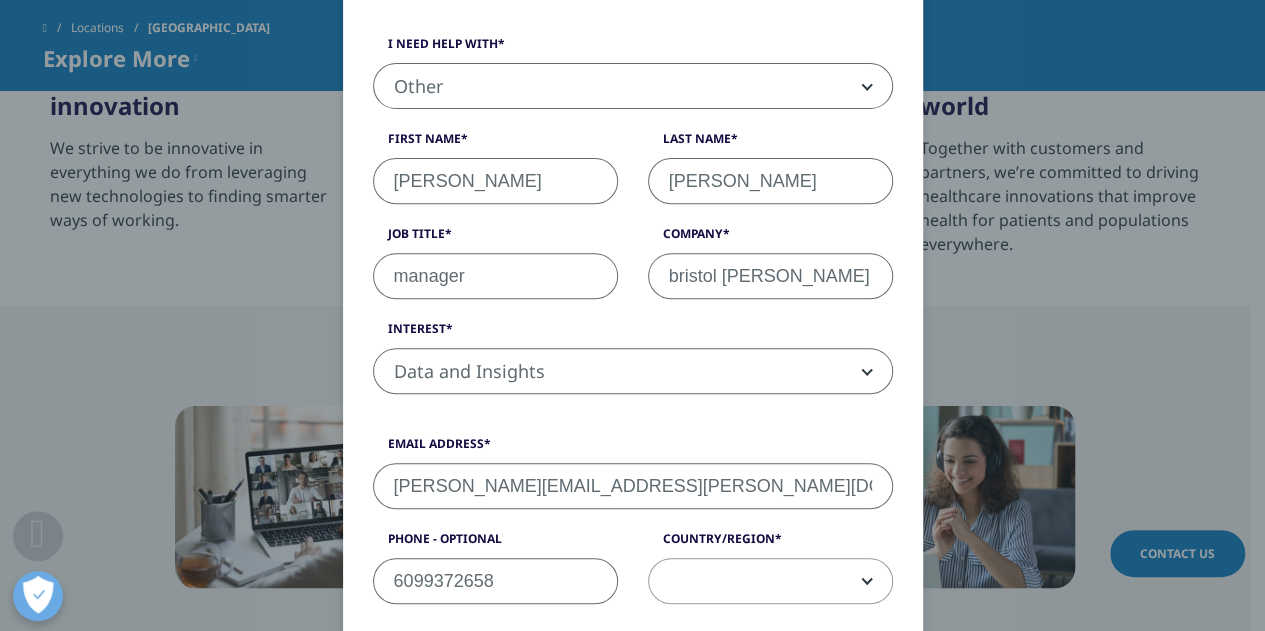 type on "6099372658" 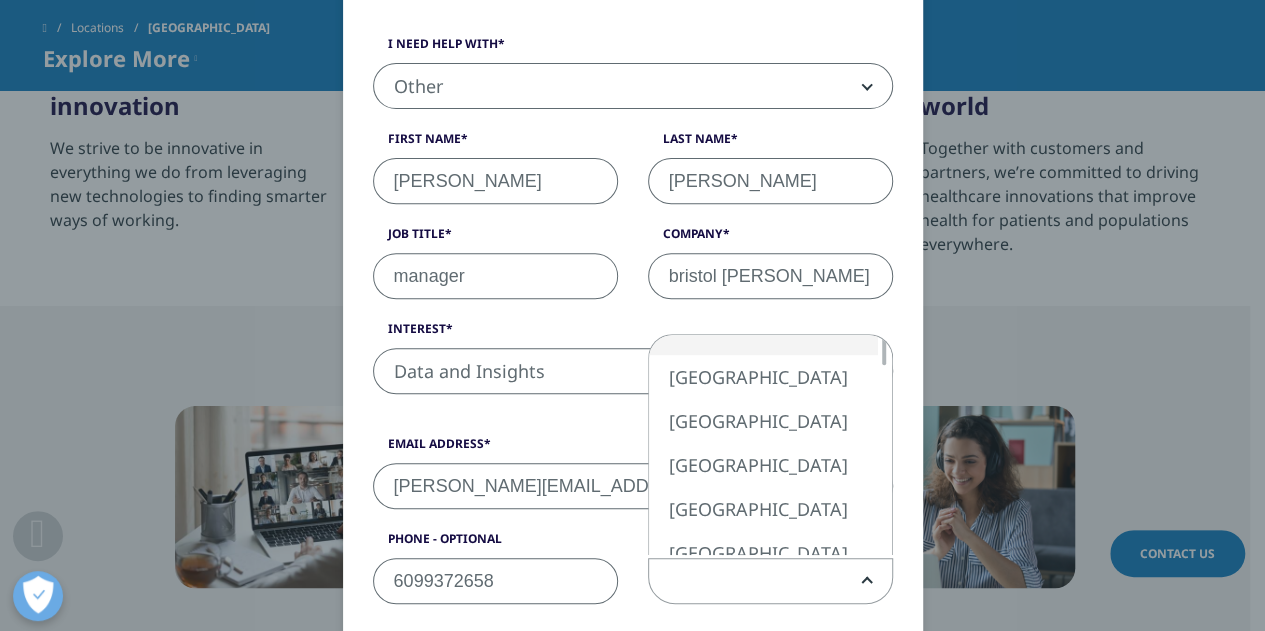 click at bounding box center (770, 582) 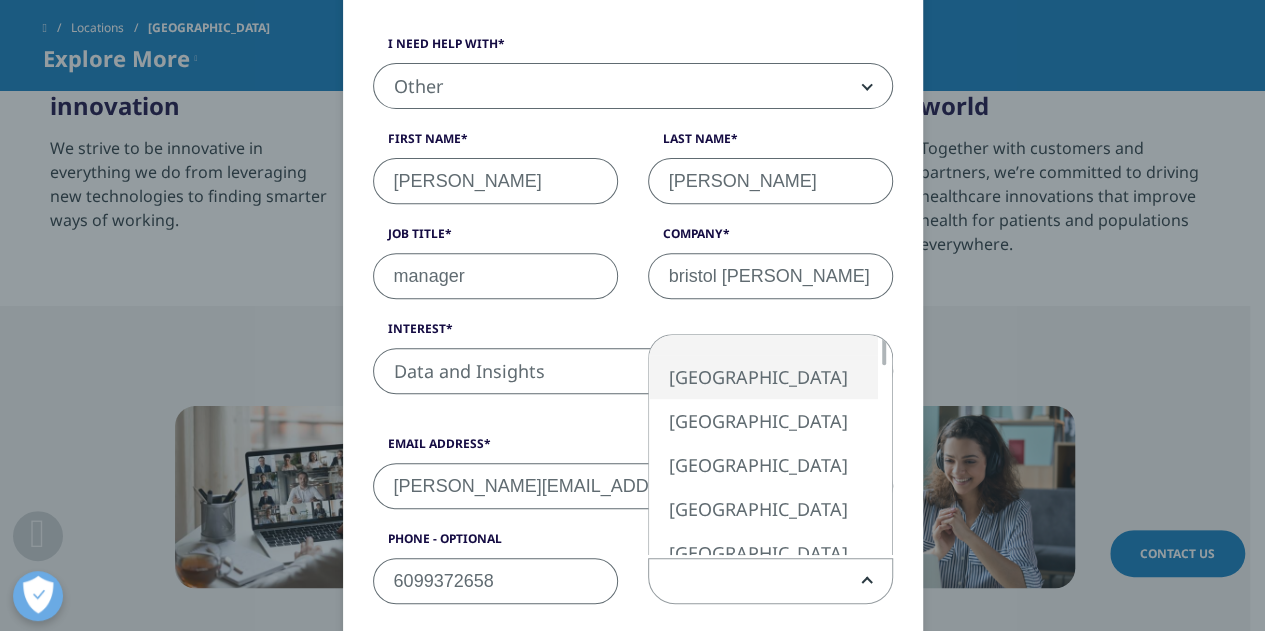 select on "[GEOGRAPHIC_DATA]" 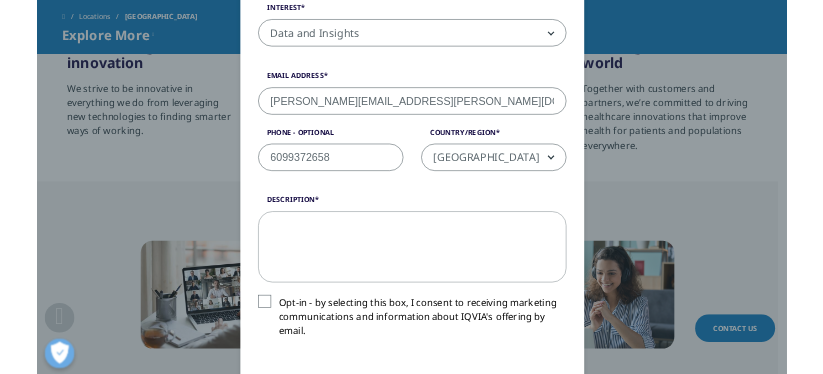 scroll, scrollTop: 617, scrollLeft: 0, axis: vertical 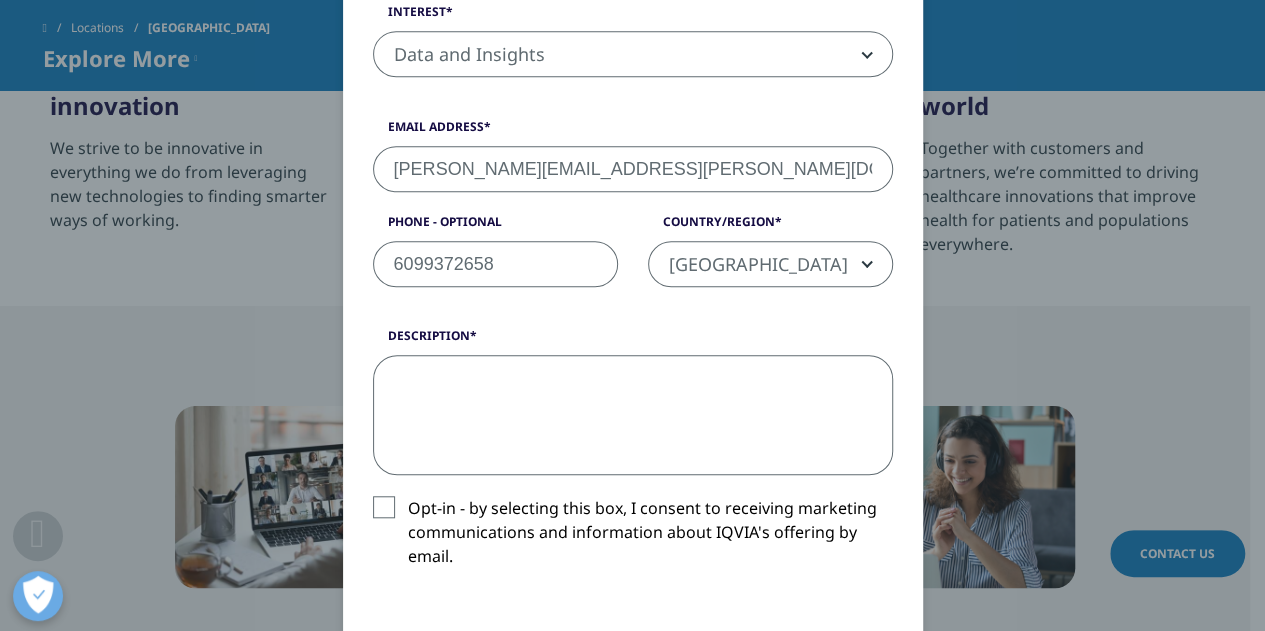 click on "Description" at bounding box center (633, 415) 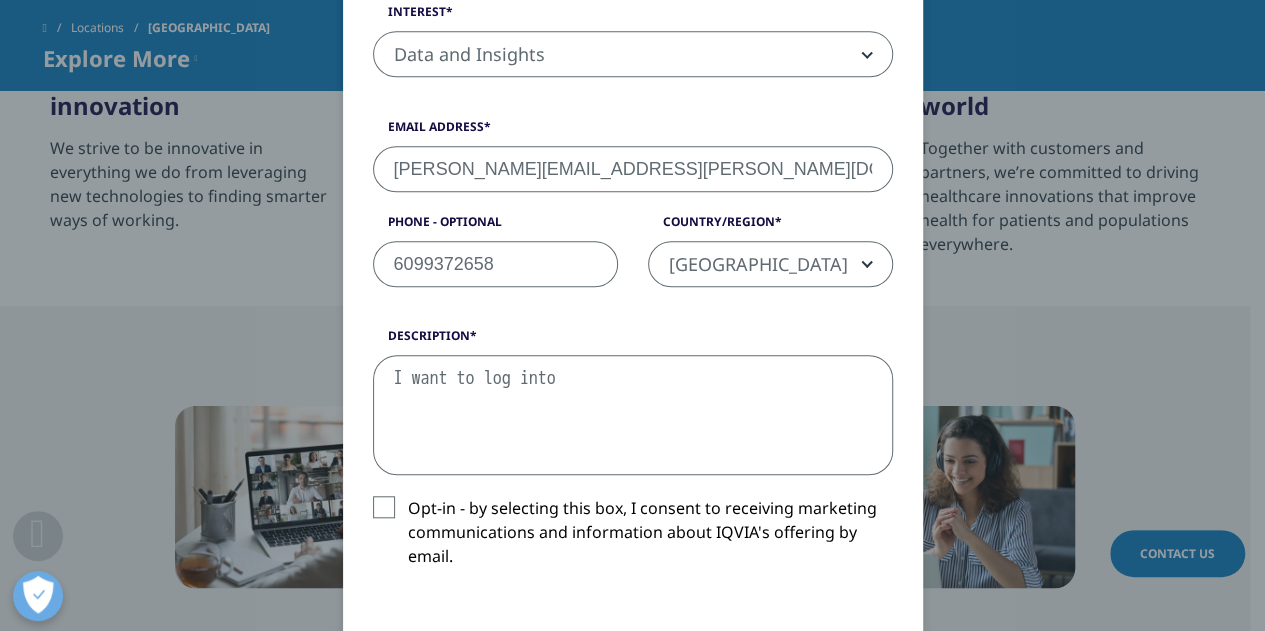 paste on "ARK PATENT INTELLIGENCE" 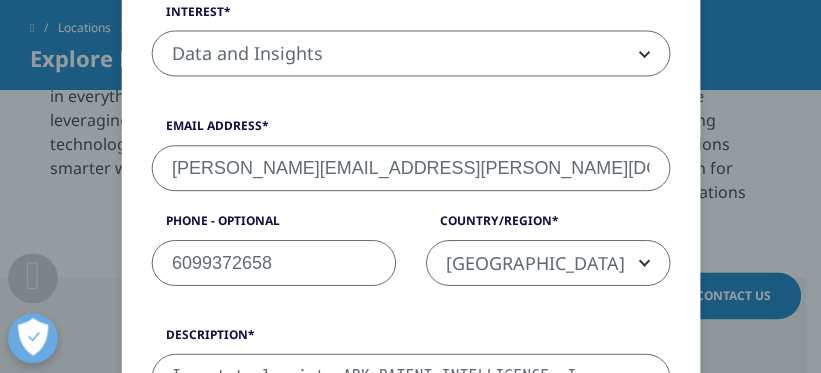 scroll, scrollTop: 1301, scrollLeft: 0, axis: vertical 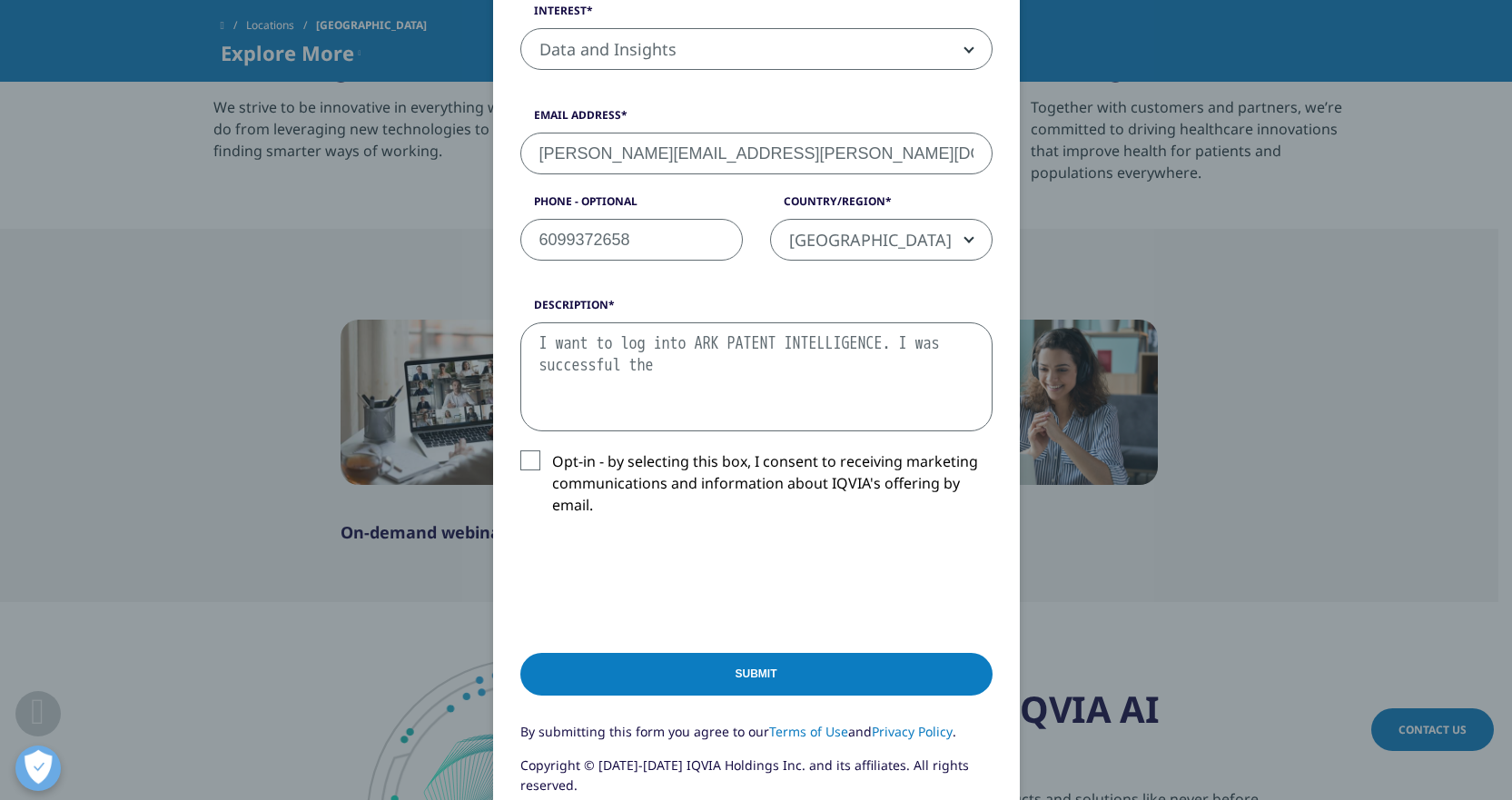 drag, startPoint x: 721, startPoint y: 361, endPoint x: 654, endPoint y: 369, distance: 67.475922 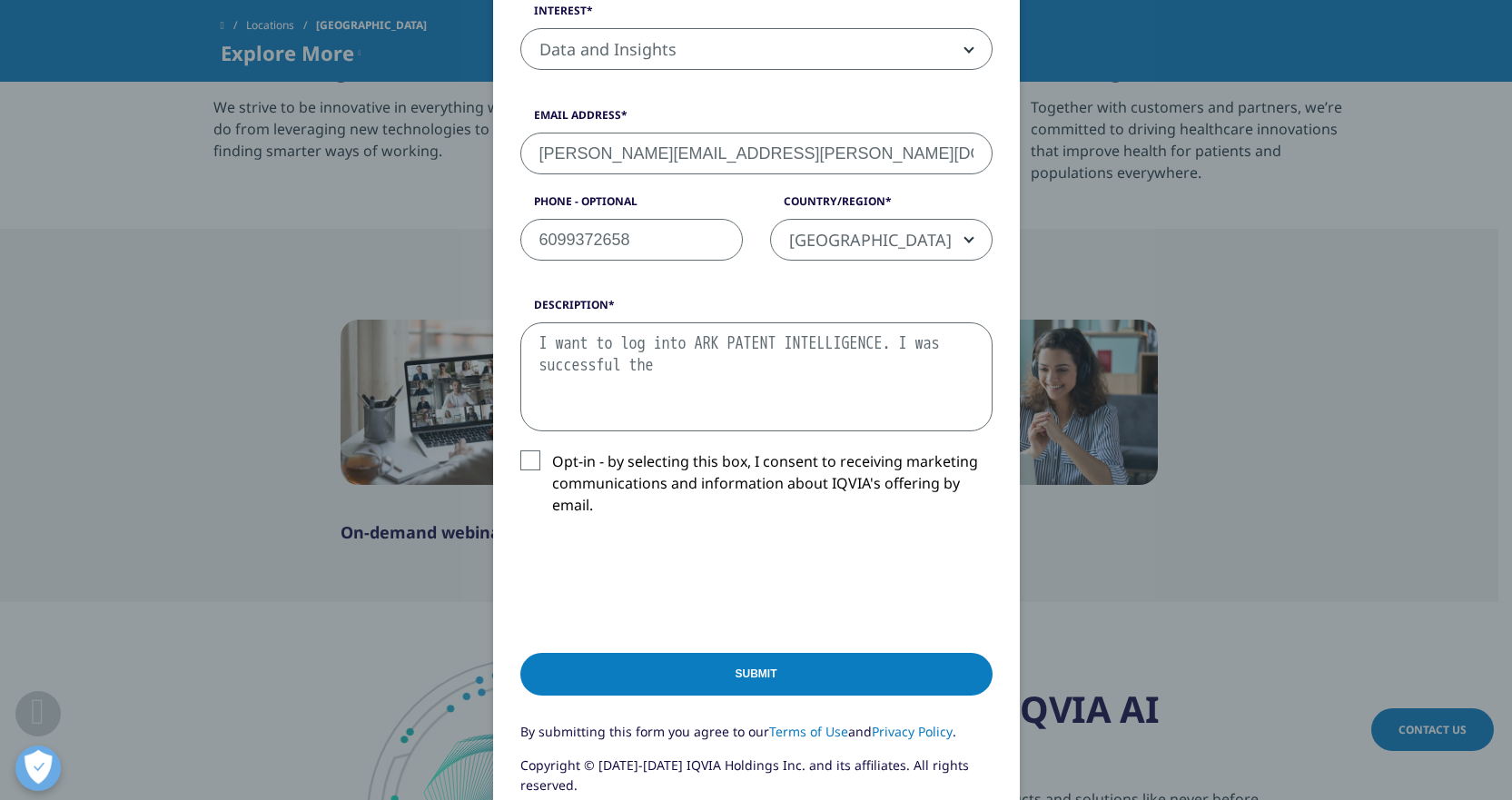 click on "I want to log into ARK PATENT INTELLIGENCE. I was successful the" at bounding box center [756, 377] 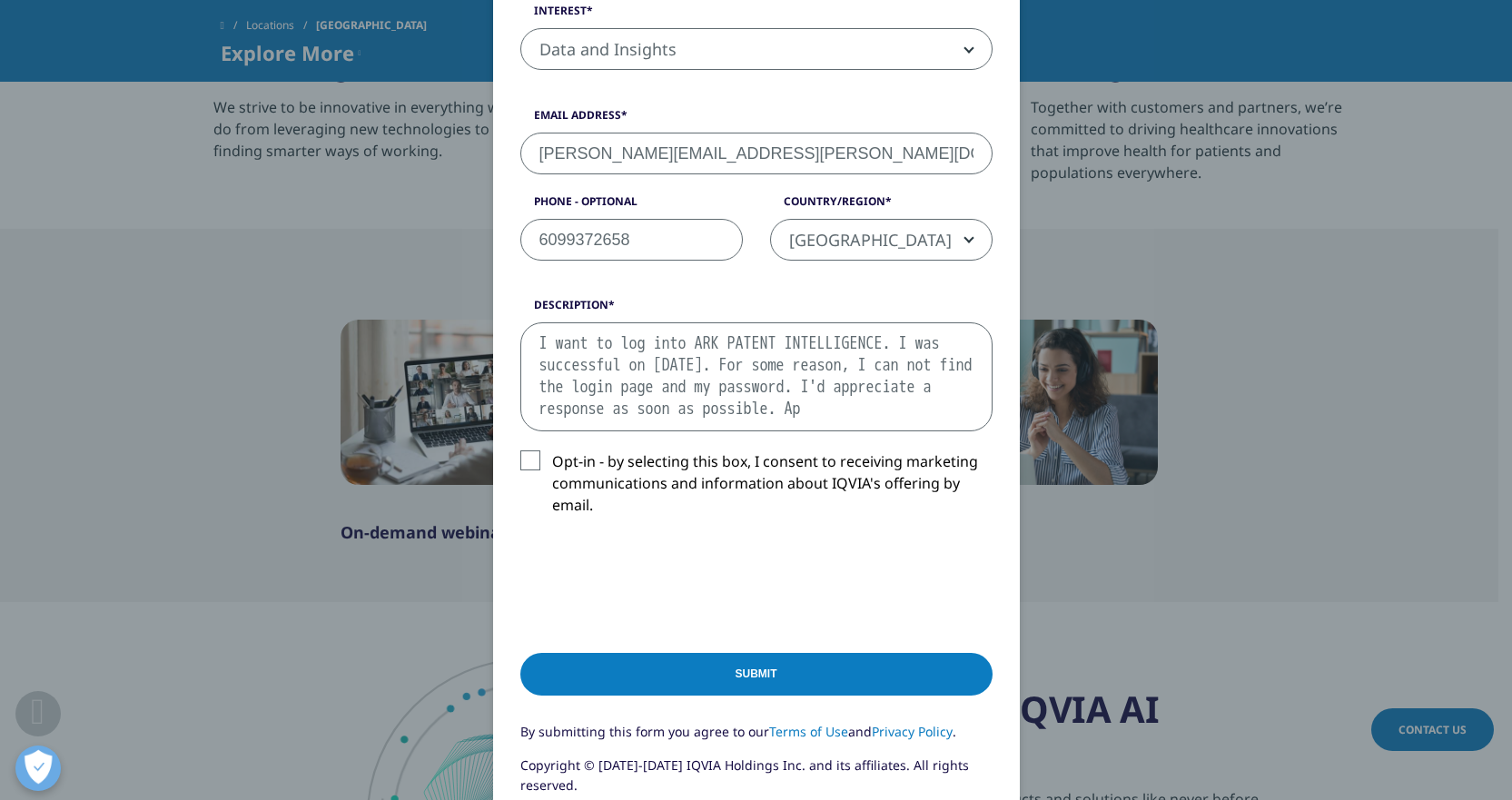 scroll, scrollTop: 11, scrollLeft: 0, axis: vertical 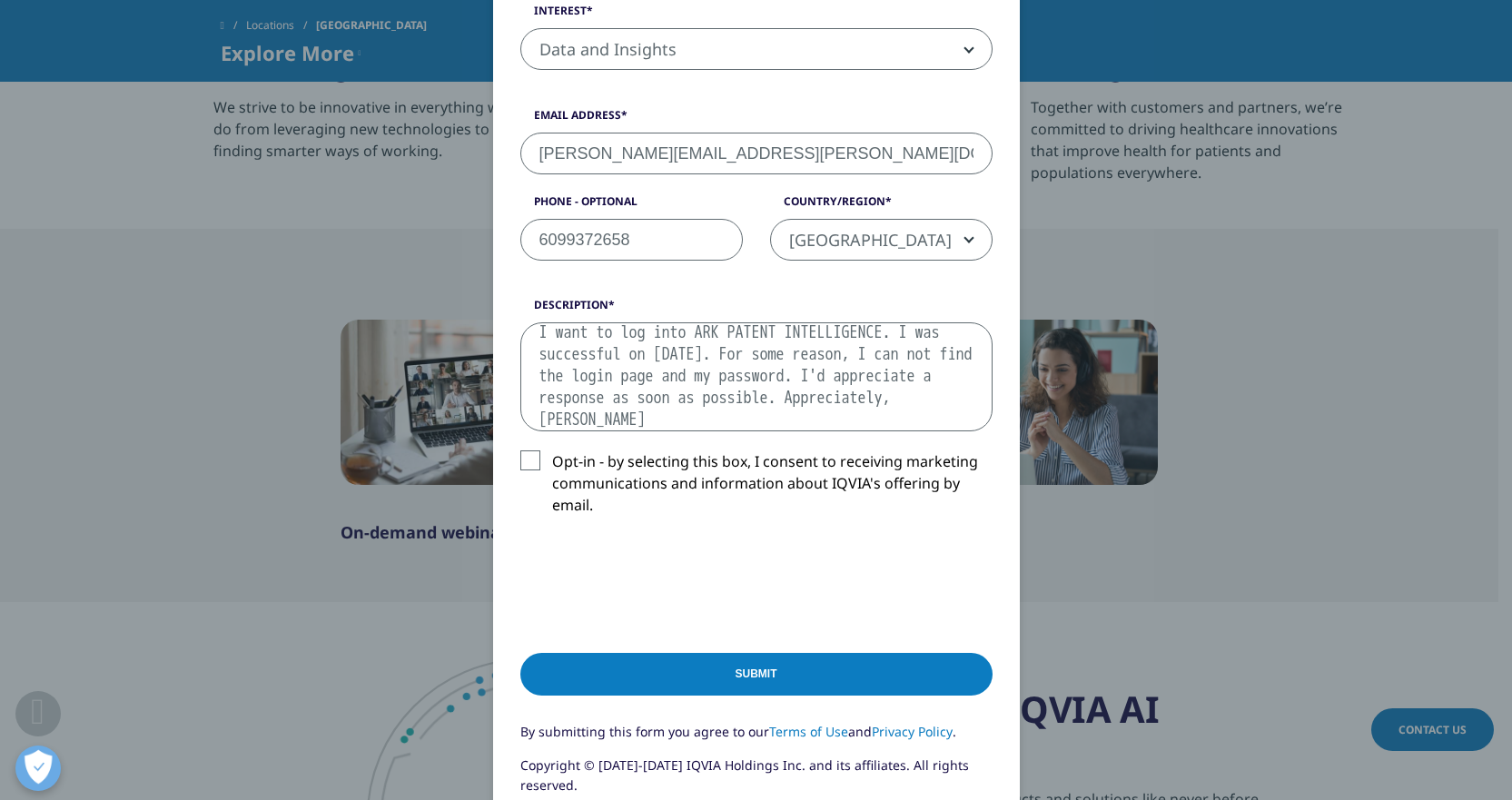 click on "I want to log into ARK PATENT INTELLIGENCE. I was successful on July 2, 2025. For some reason, I can not find the login page and my password. I'd appreciate a response as soon as possible. Appreciately, Julia" at bounding box center (756, 377) 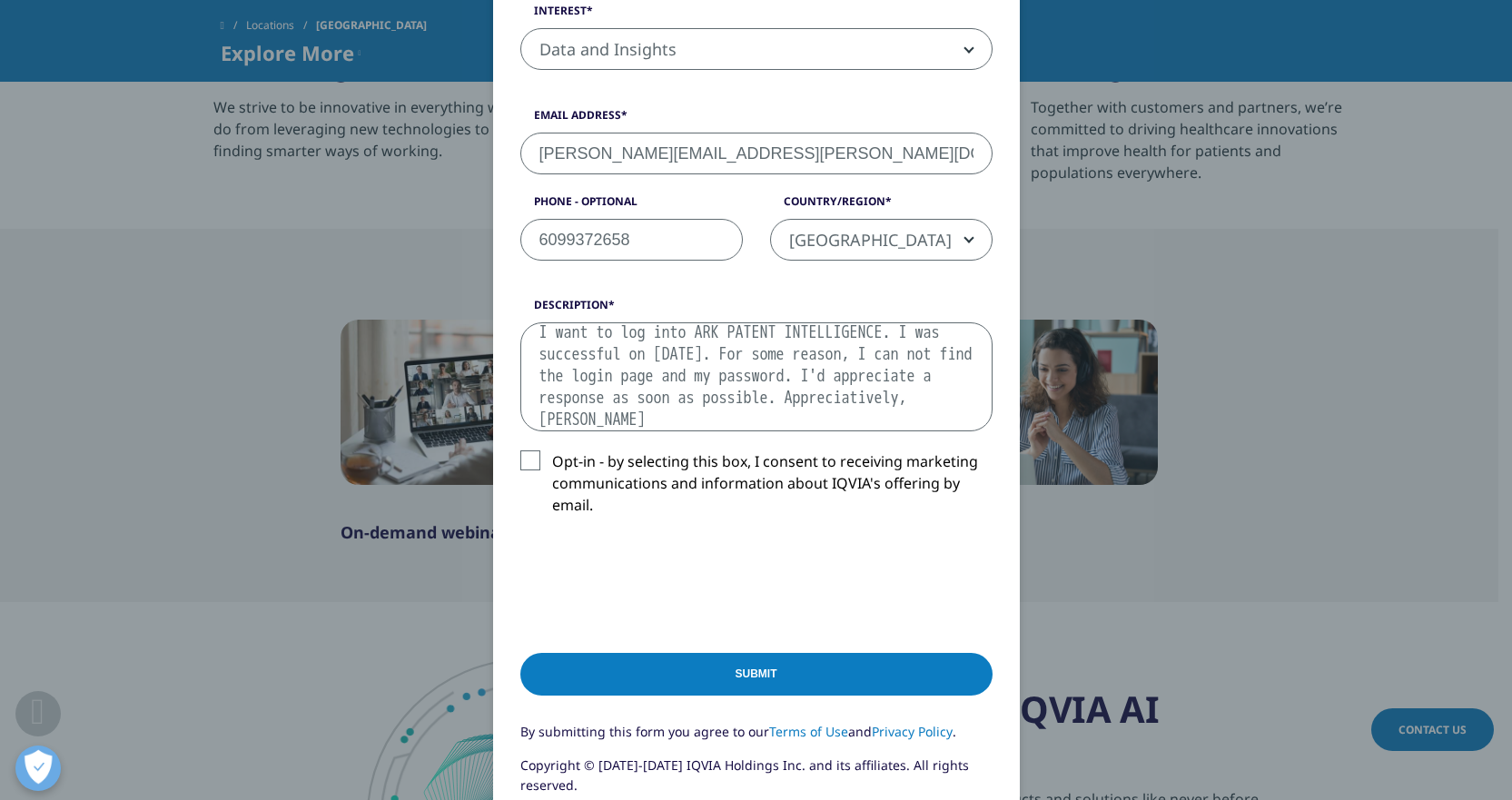 click on "I want to log into ARK PATENT INTELLIGENCE. I was successful on July 2, 2025. For some reason, I can not find the login page and my password. I'd appreciate a response as soon as possible. Appreciatively, Julia" at bounding box center [756, 377] 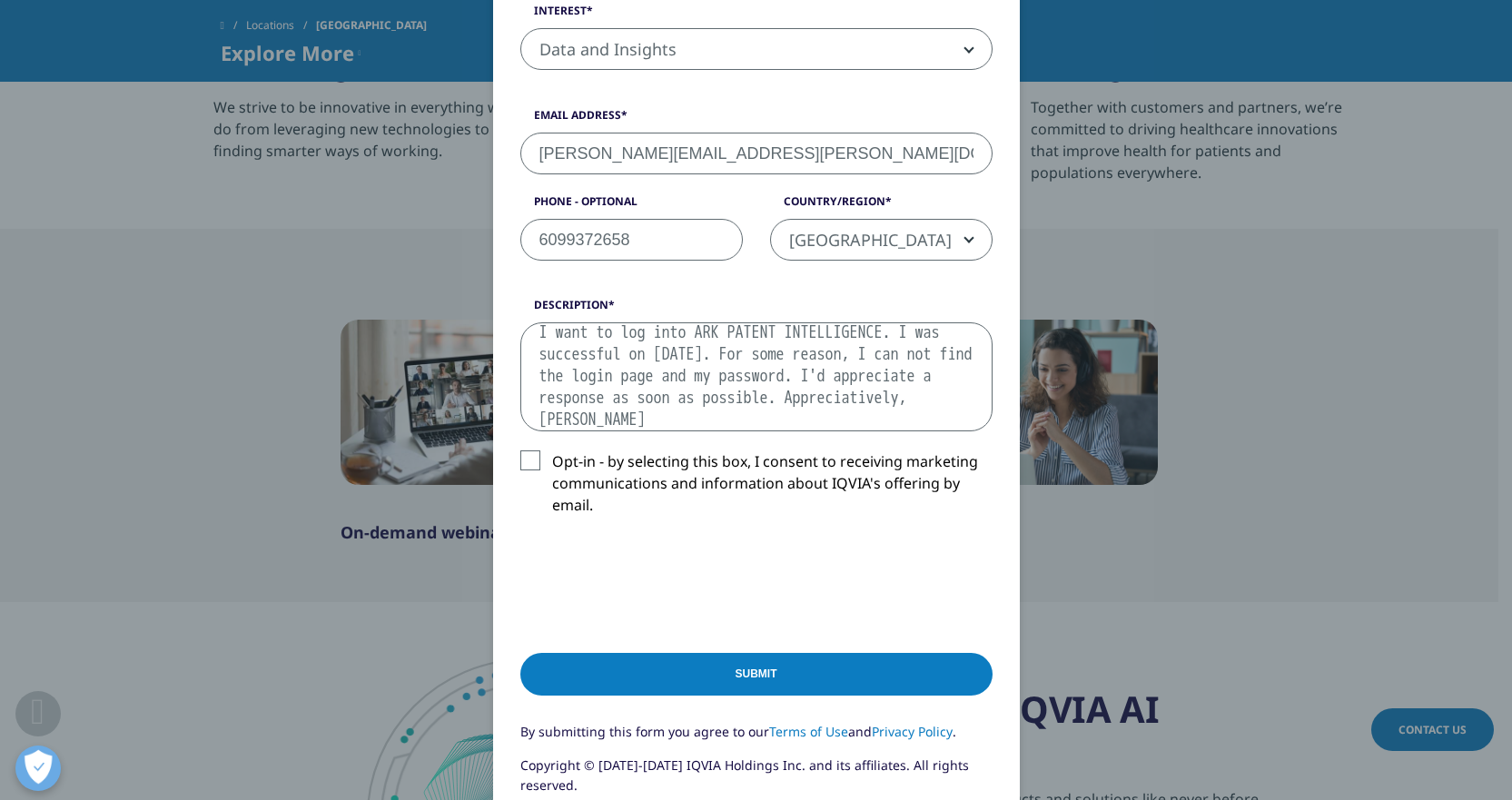 type on "I want to log into ARK PATENT INTELLIGENCE. I was successful on July 2, 2025. For some reason, I can not find the login page and my password. I'd appreciate a response as soon as possible. Appreciatively, Julia" 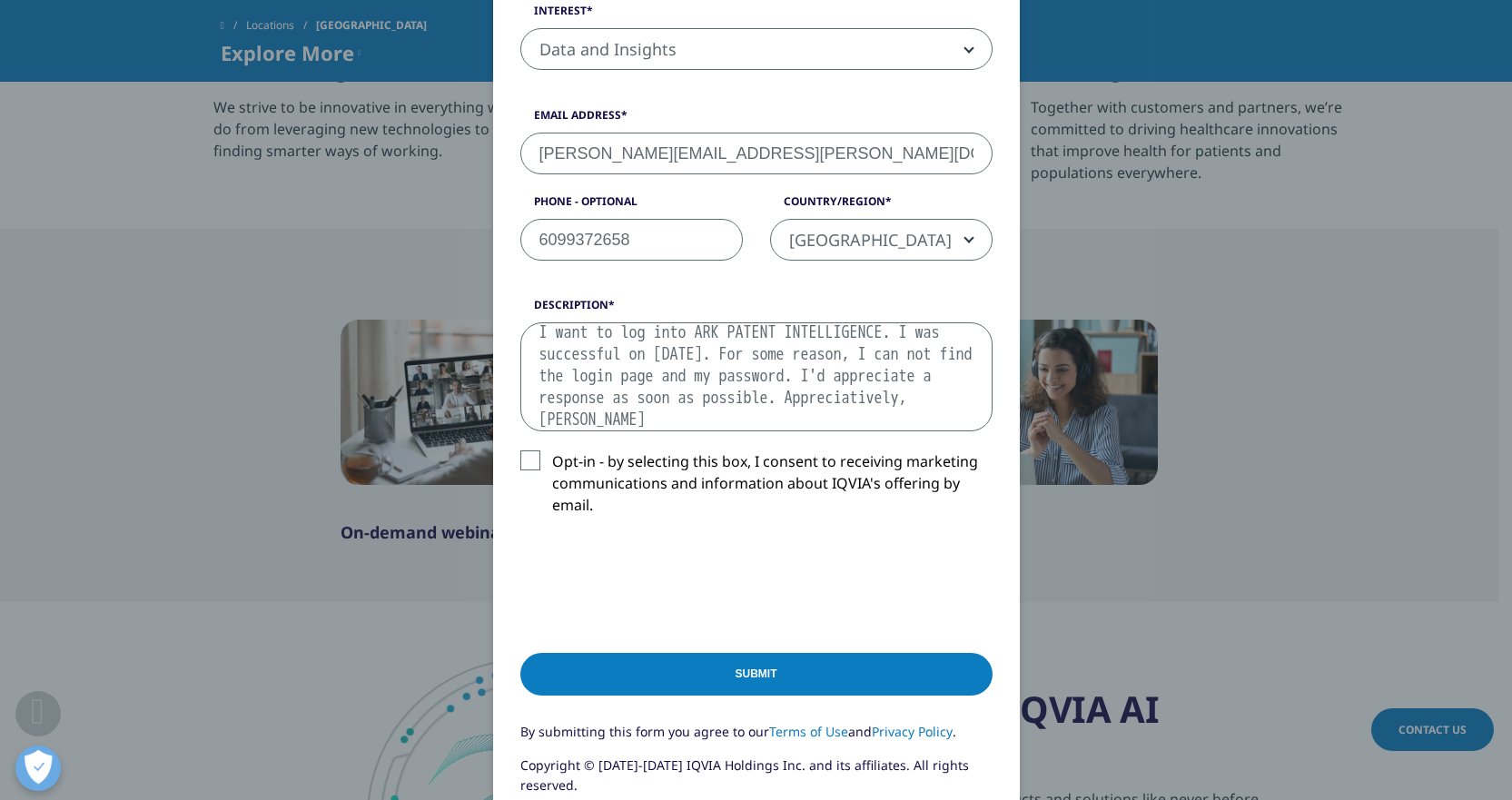 click on "Submit" at bounding box center [756, 674] 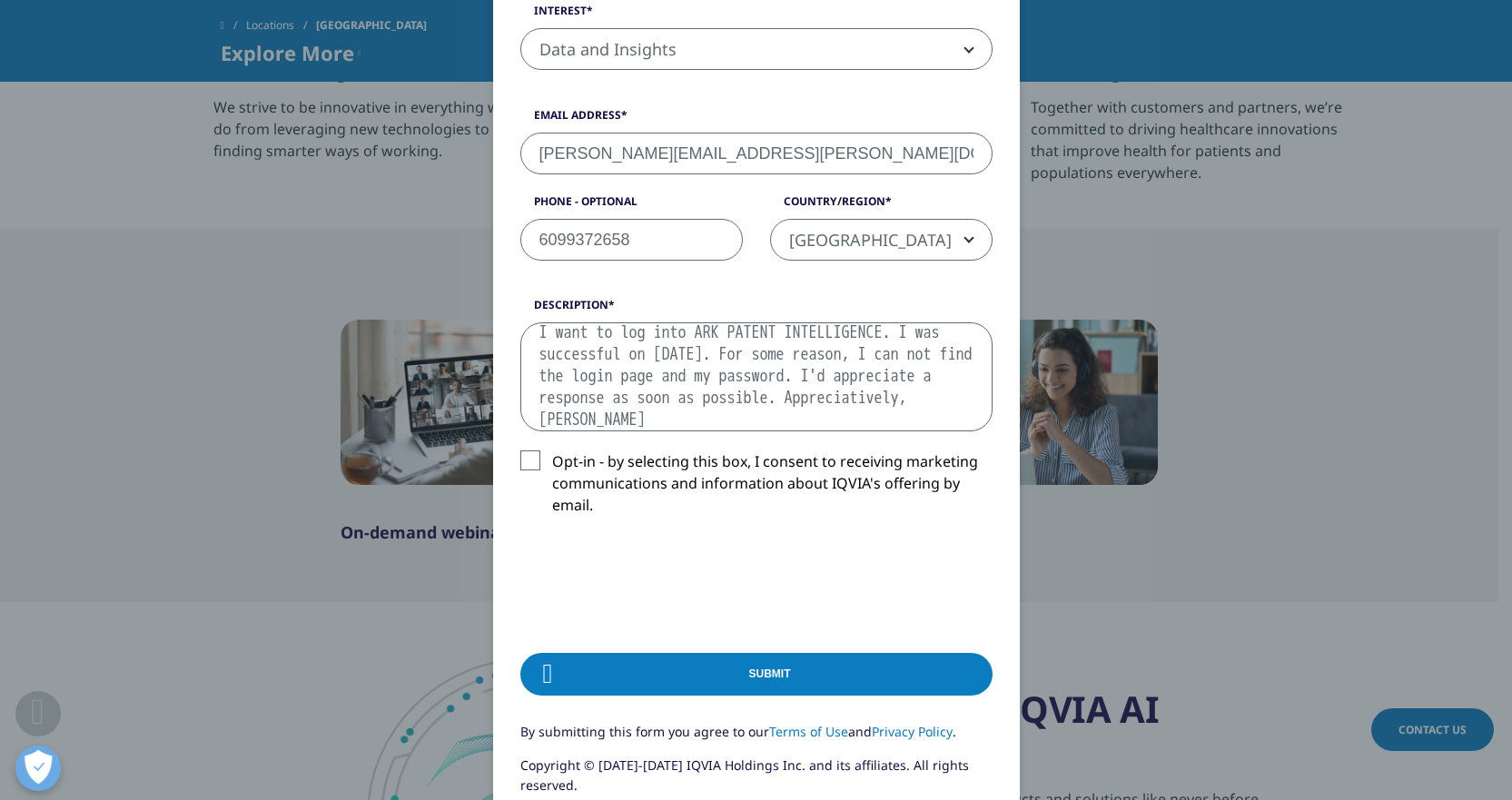 scroll, scrollTop: 0, scrollLeft: 0, axis: both 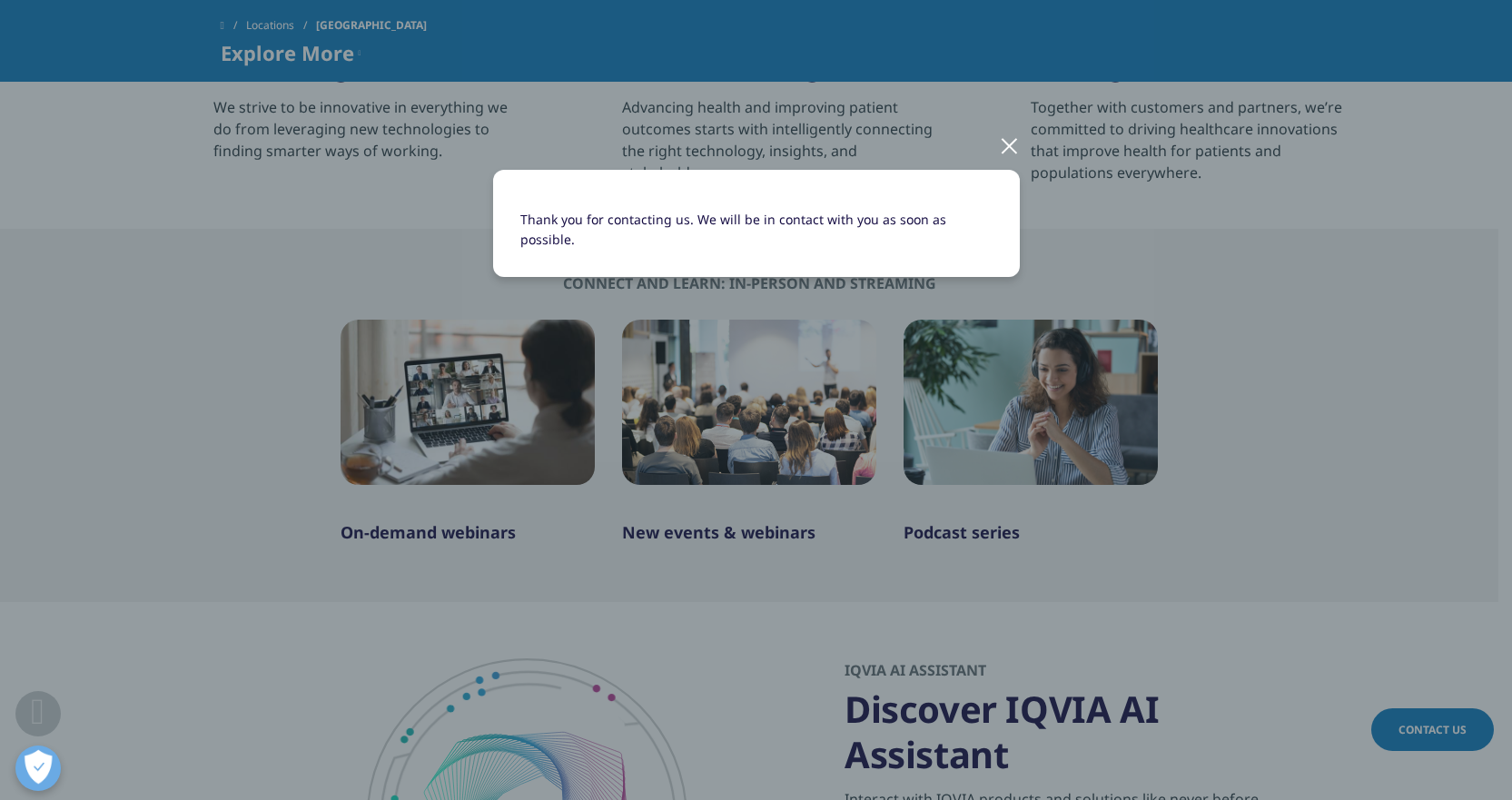 click at bounding box center [1009, 144] 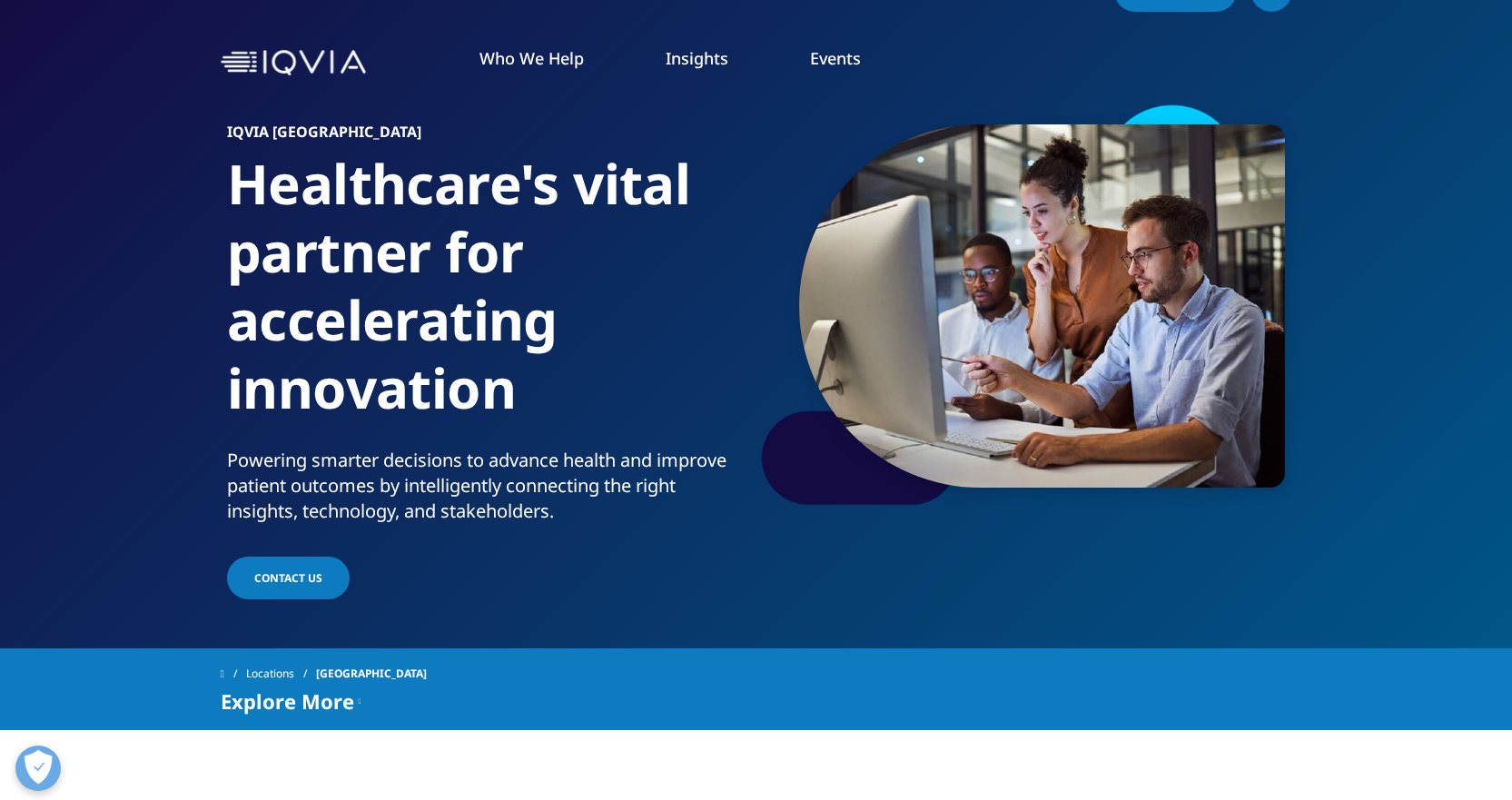 scroll, scrollTop: 0, scrollLeft: 0, axis: both 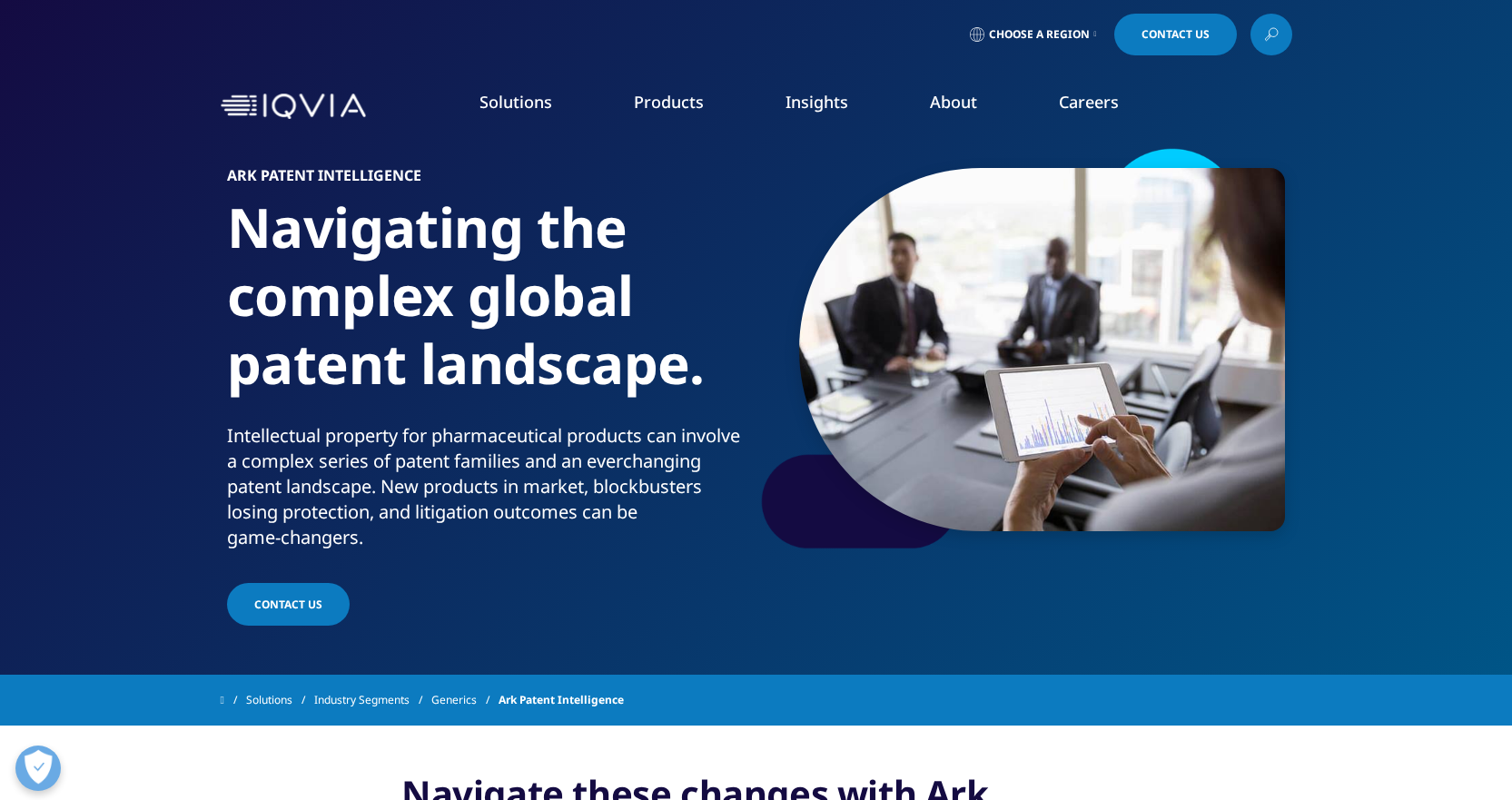 click at bounding box center [293, 106] 